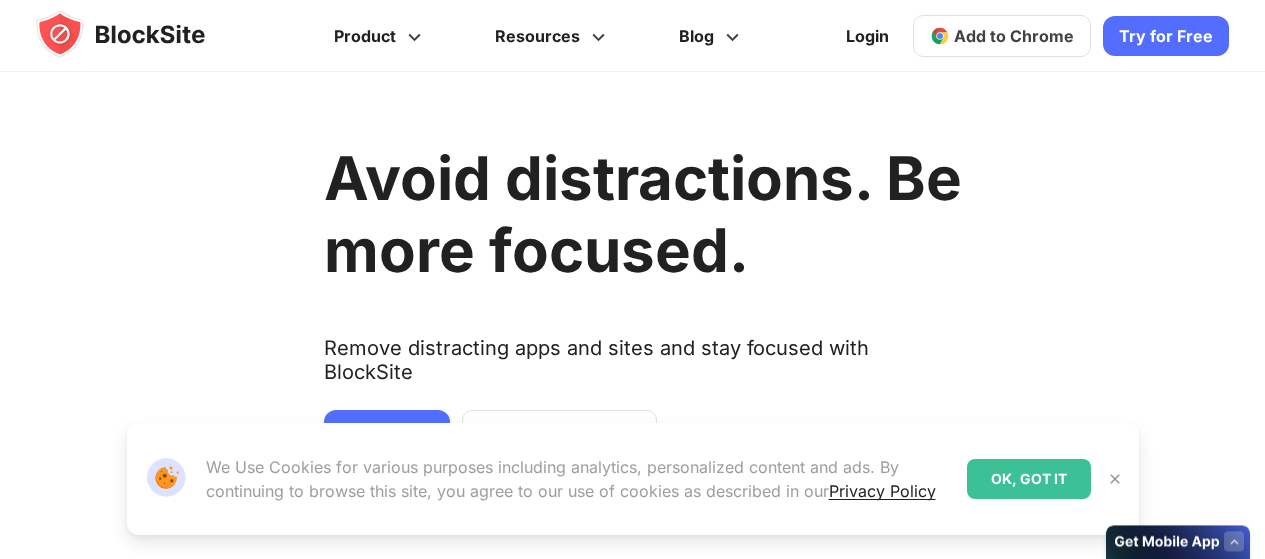 scroll, scrollTop: 0, scrollLeft: 0, axis: both 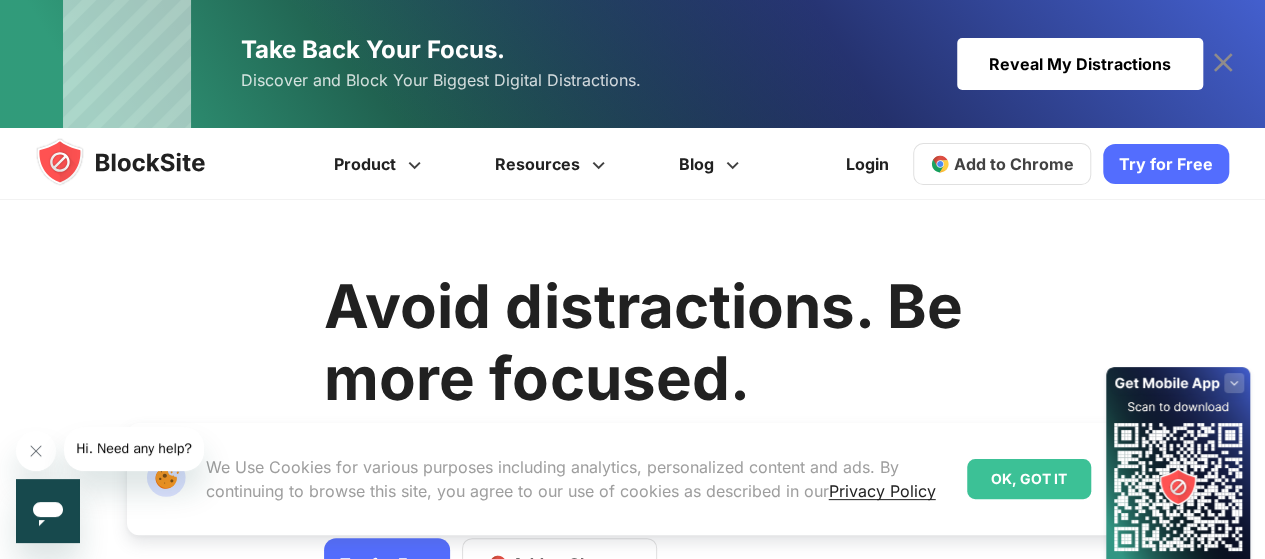 click on "OK, GOT IT" at bounding box center [1029, 479] 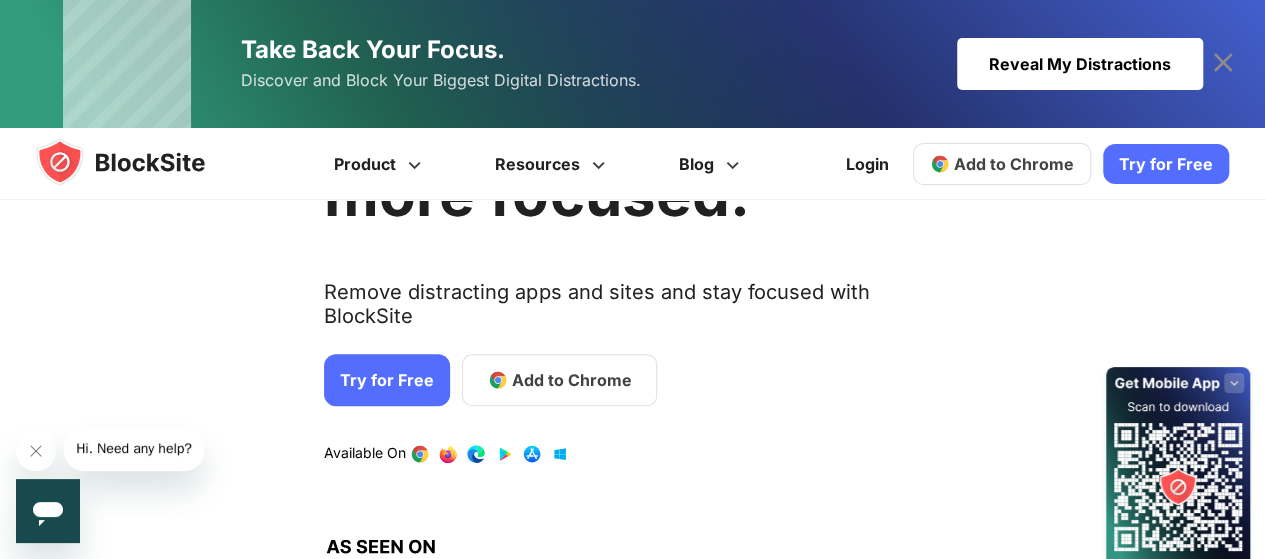 scroll, scrollTop: 190, scrollLeft: 0, axis: vertical 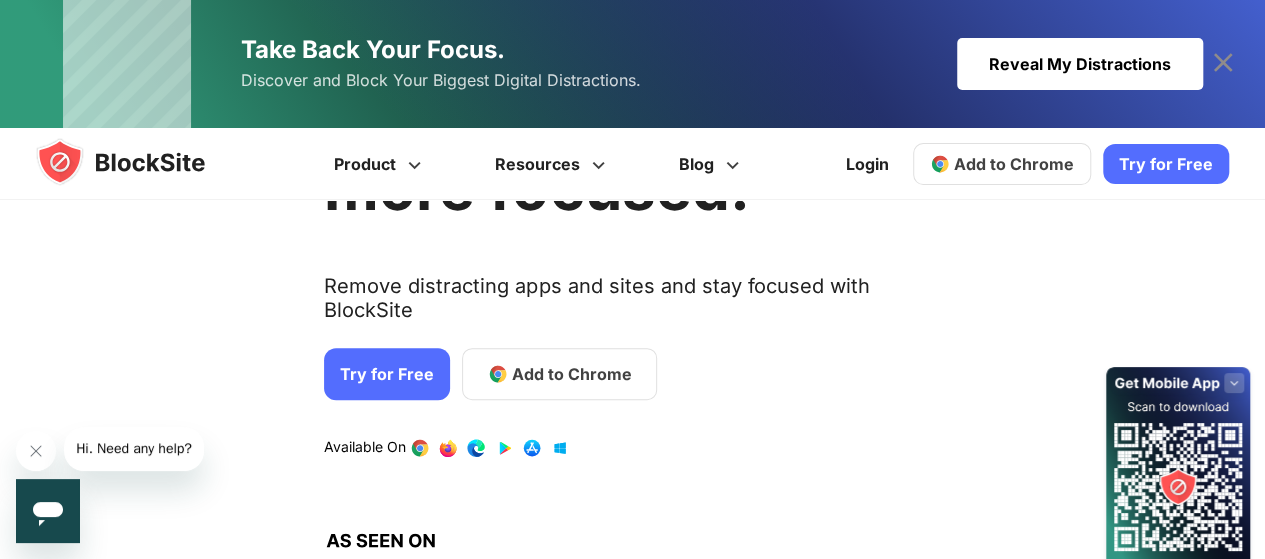 click on "Add to Chrome" at bounding box center [572, 374] 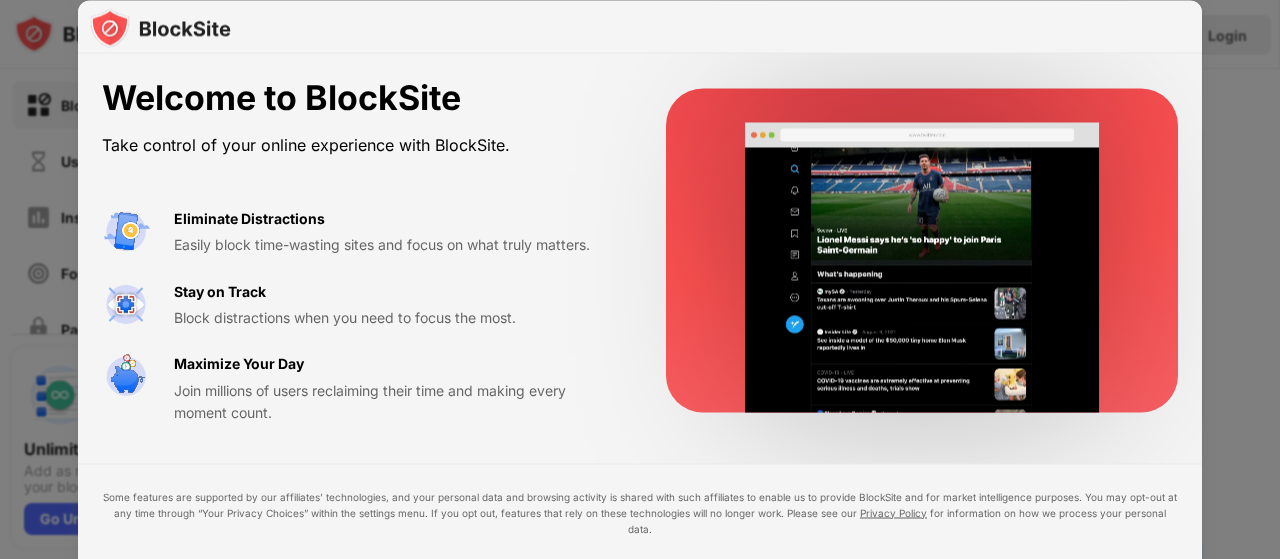 scroll, scrollTop: 0, scrollLeft: 0, axis: both 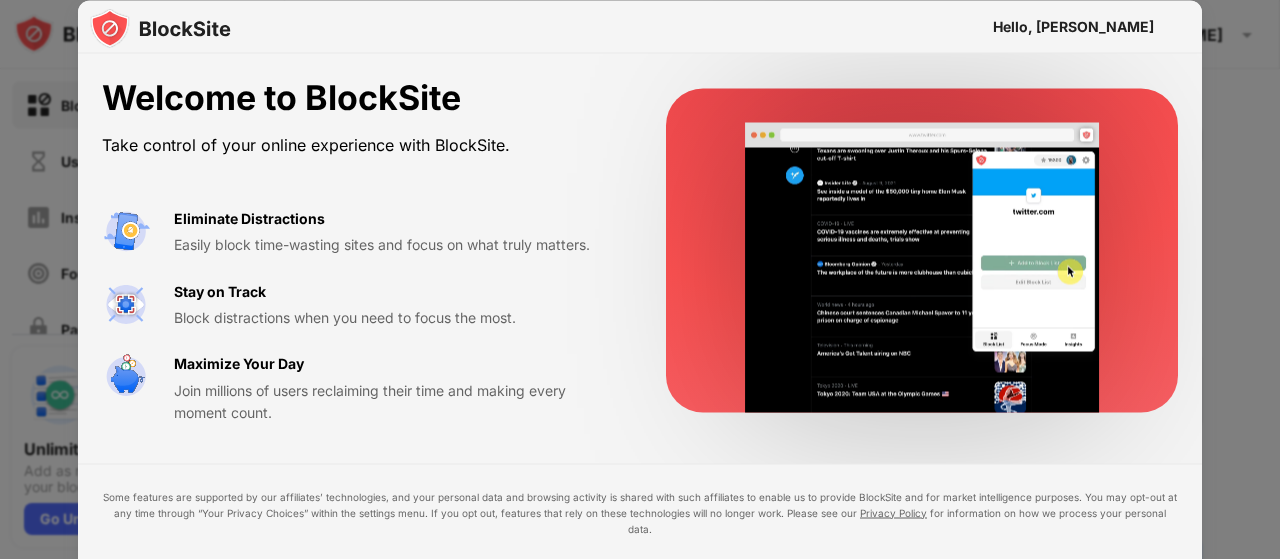 click at bounding box center [640, 279] 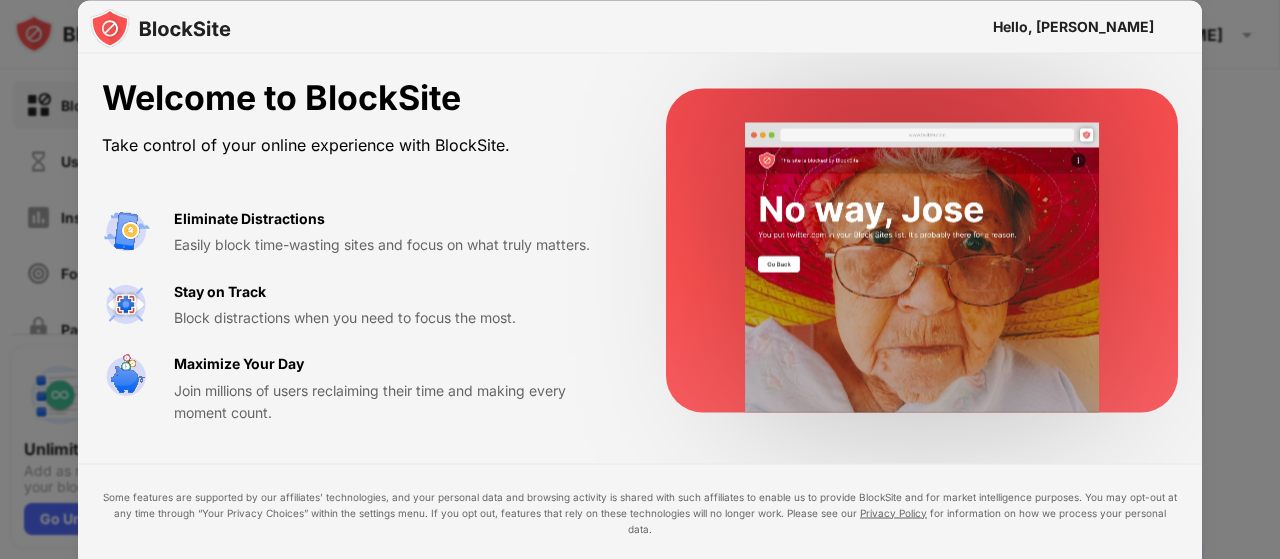 click at bounding box center (640, 279) 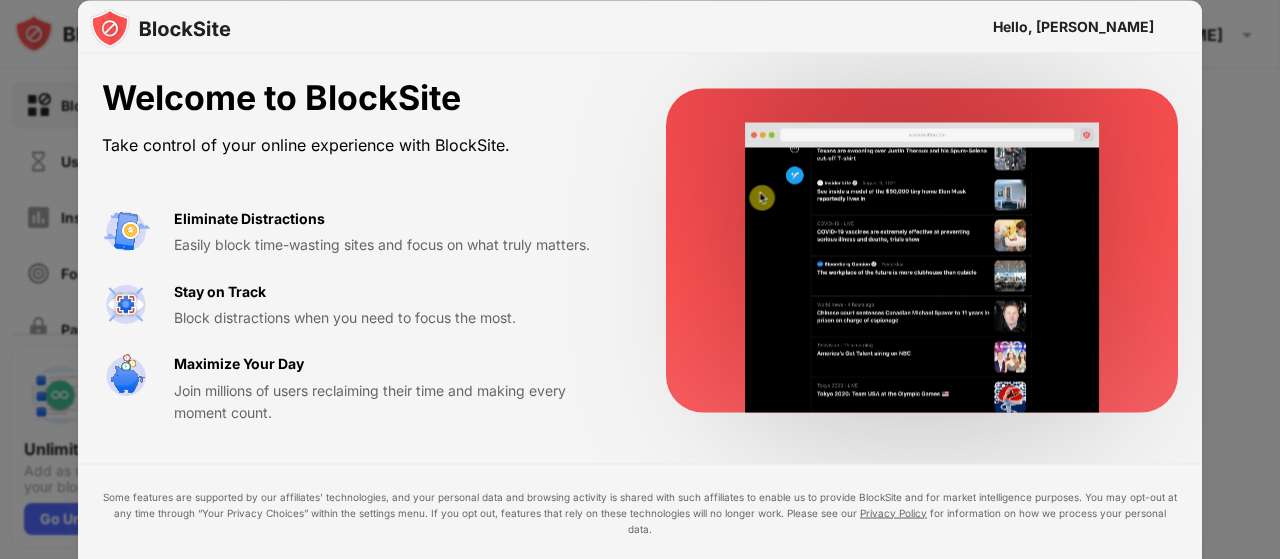 drag, startPoint x: 1279, startPoint y: 91, endPoint x: 1279, endPoint y: 164, distance: 73 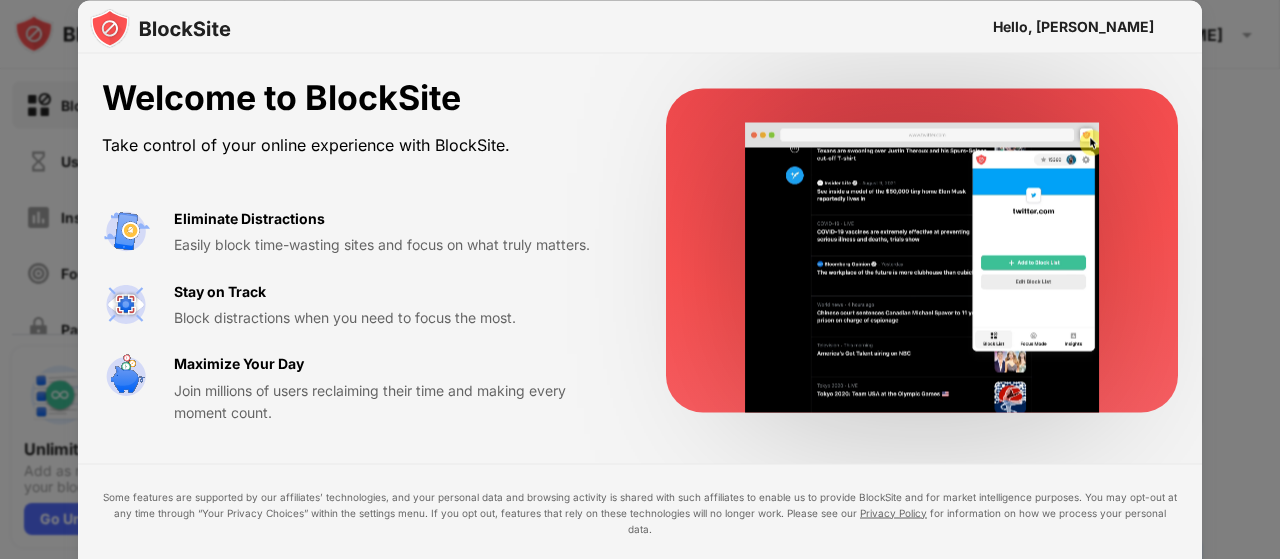click at bounding box center (640, 279) 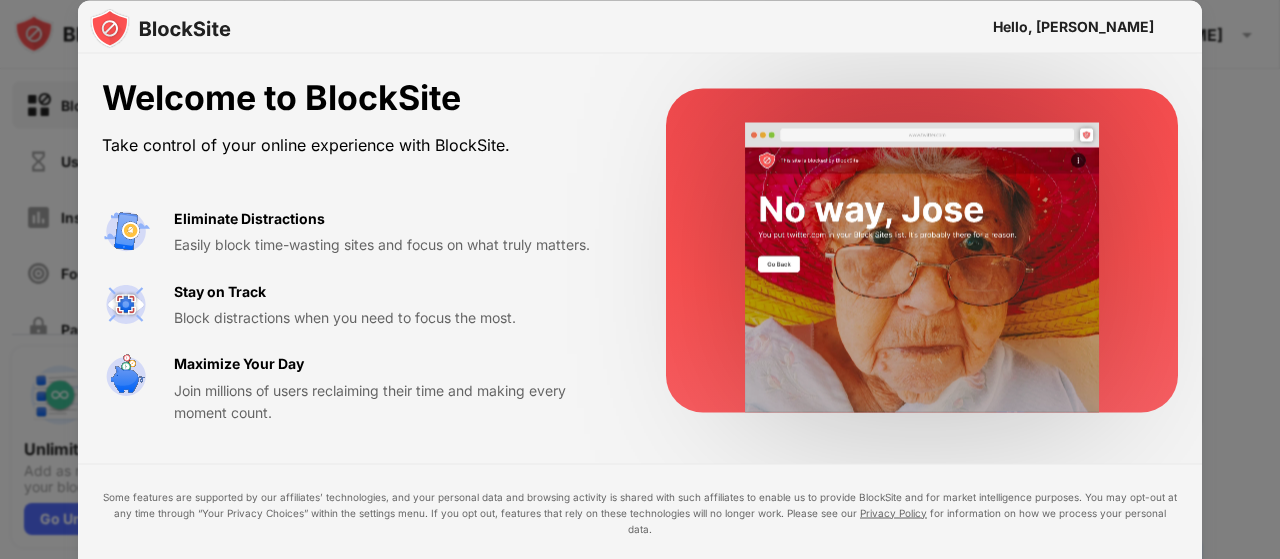 click on "Hello, [PERSON_NAME]" at bounding box center (1073, 26) 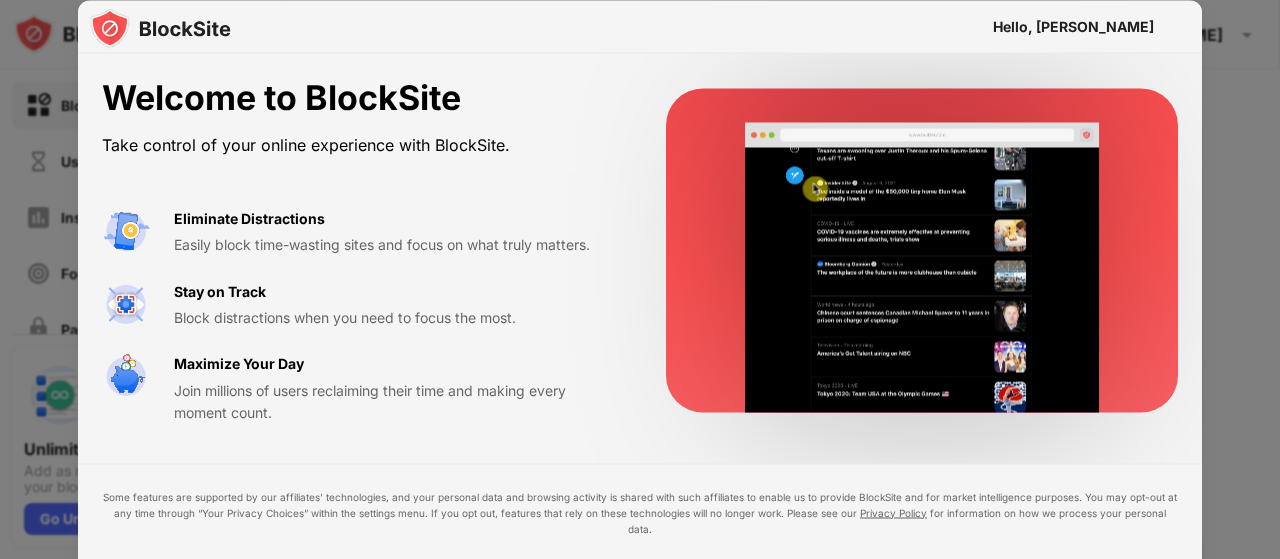 click at bounding box center [922, 267] 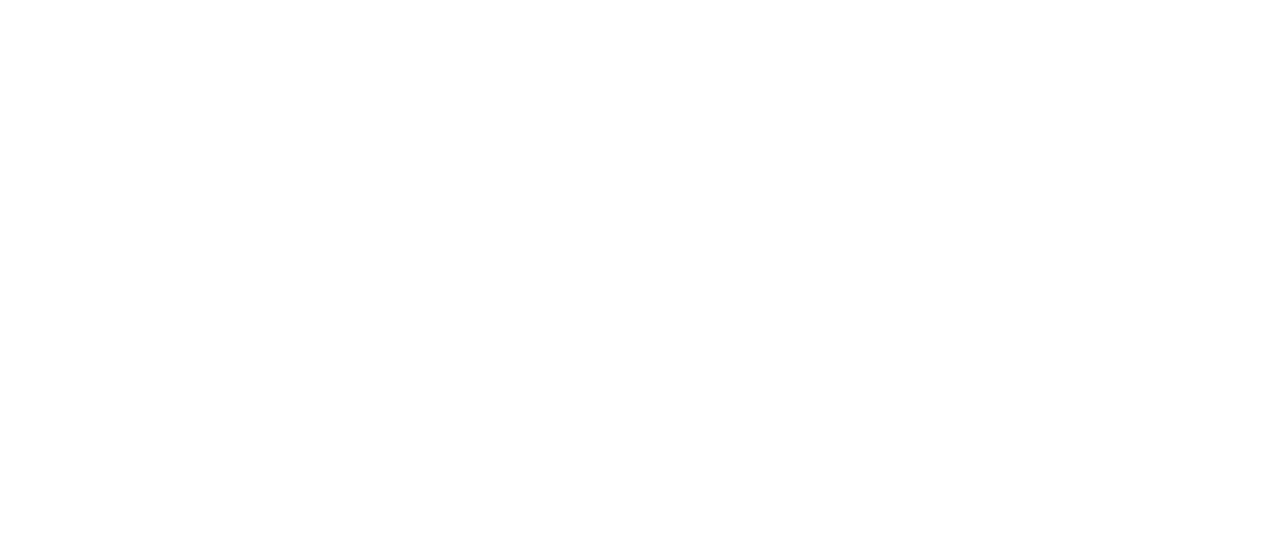 scroll, scrollTop: 0, scrollLeft: 0, axis: both 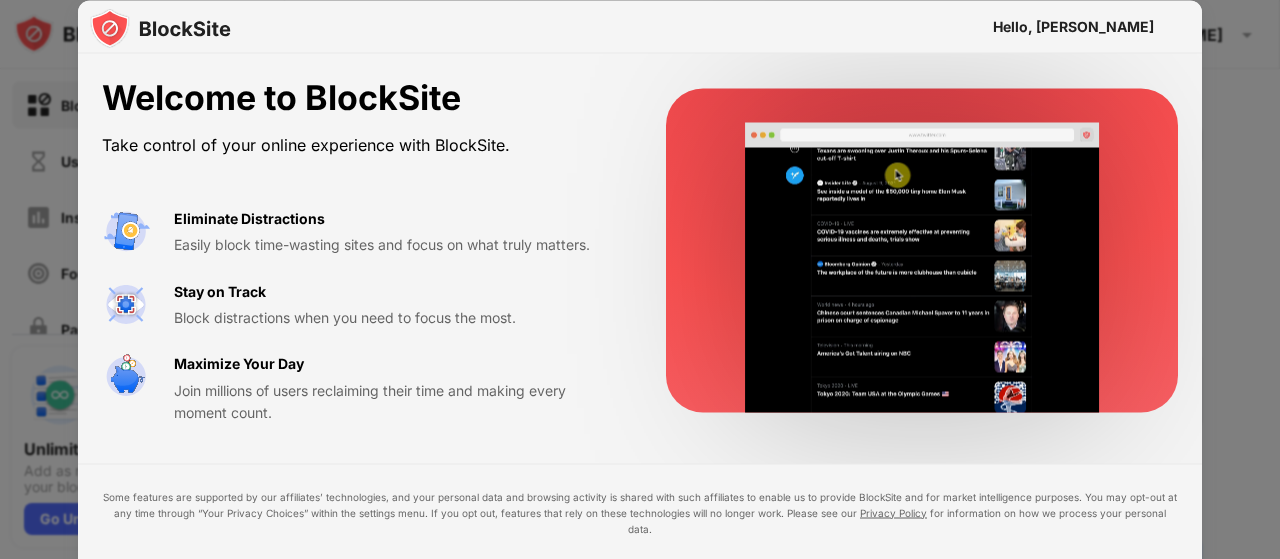 drag, startPoint x: 1279, startPoint y: 169, endPoint x: 1278, endPoint y: 217, distance: 48.010414 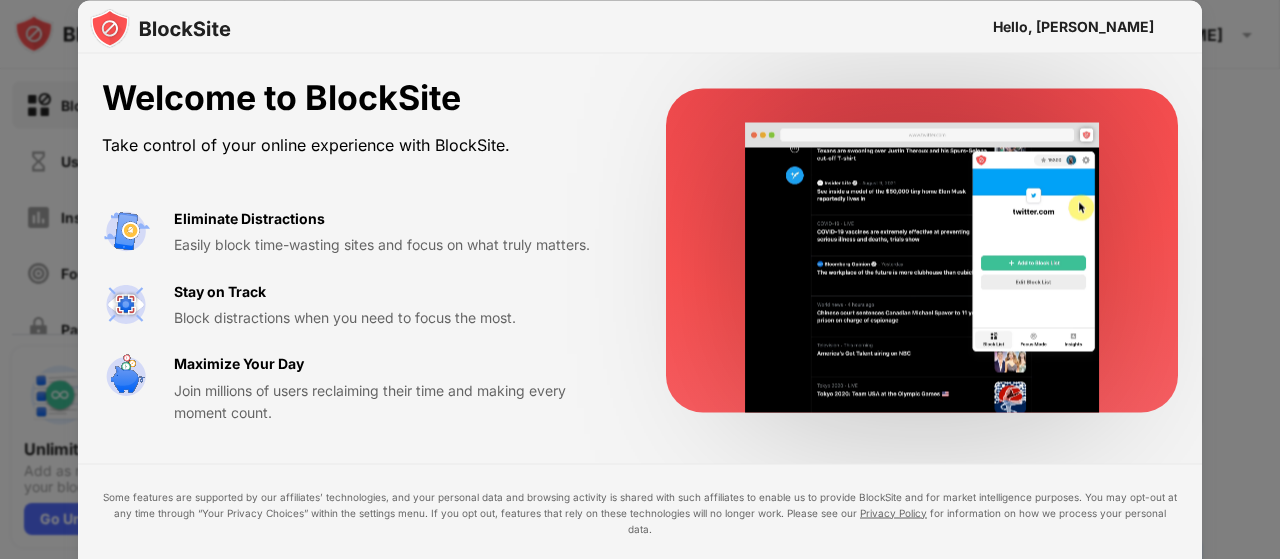 click at bounding box center [640, 279] 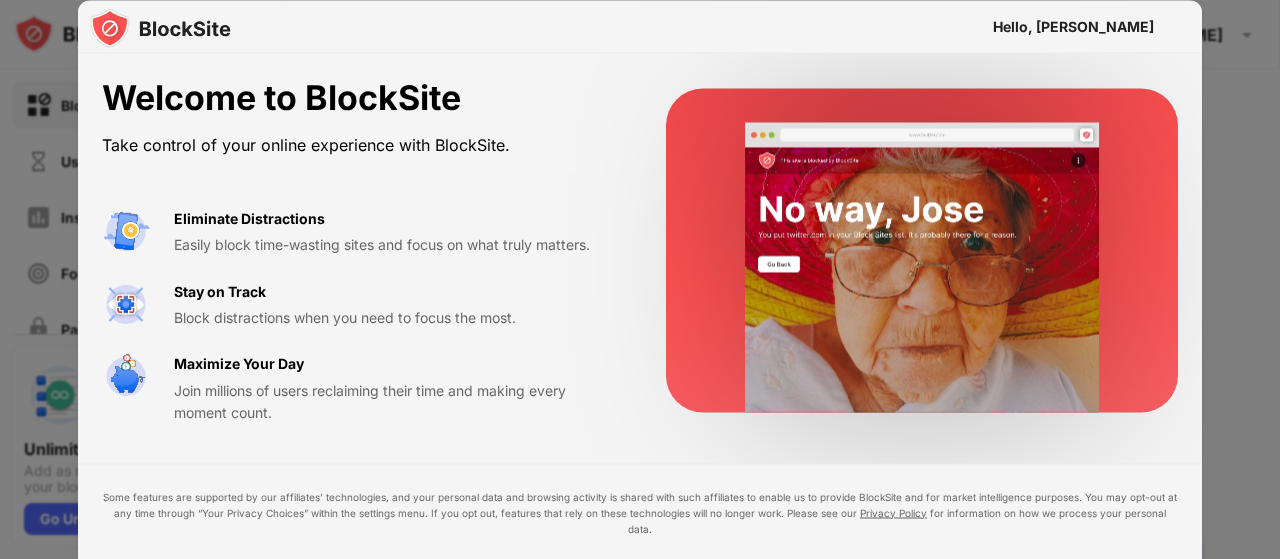 click on "Hello, Rafał Welcome to BlockSite Take control of your online experience with BlockSite. Eliminate Distractions Easily block time-wasting sites and focus on what truly matters. Stay on Track Block distractions when you need to focus the most. Maximize Your Day Join millions of users reclaiming their time and making every moment count. Some features are supported by our affiliates’ technologies, and your personal data and browsing activity is shared with such affiliates to enable us to provide BlockSite and for market intelligence purposes. You may opt-out at any time through “Your Privacy Choices” within the settings menu. If you opt out, features that rely on these technologies will no longer work. Please see our   Privacy Policy   for information on how we process your personal data. I Accept Maybe Later" at bounding box center (640, 559) 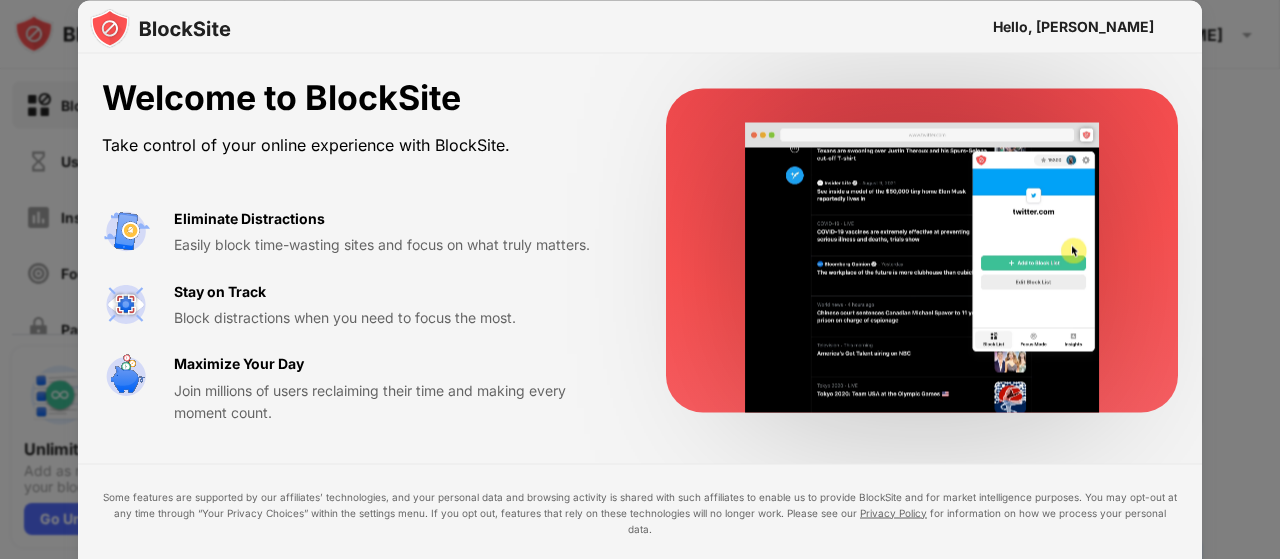 click on "Hello, Rafał" at bounding box center (640, 27) 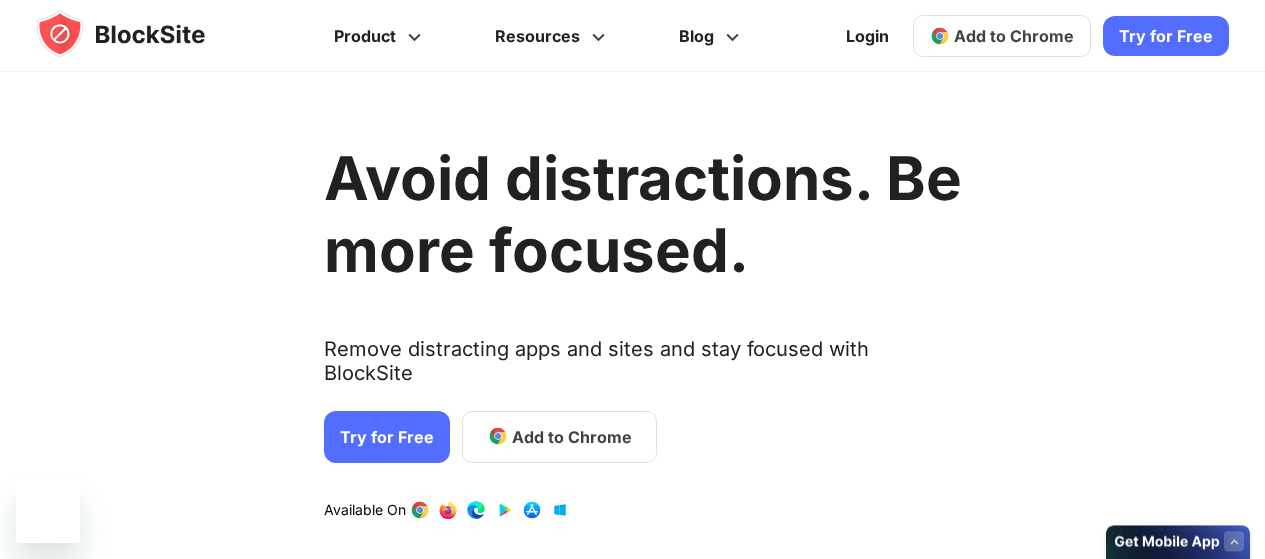 scroll, scrollTop: 0, scrollLeft: 0, axis: both 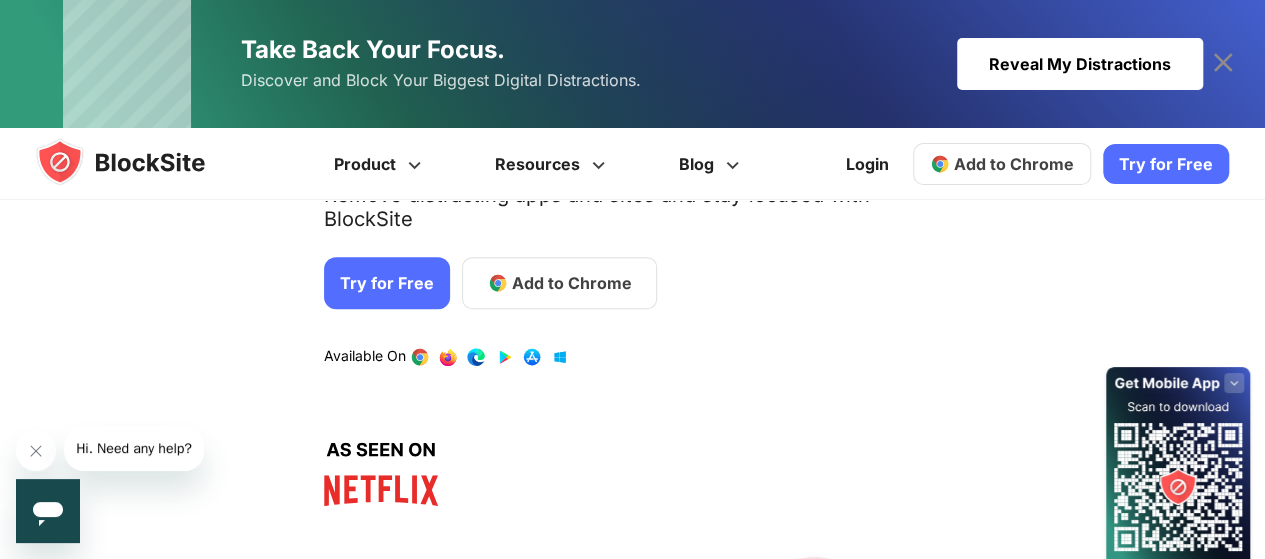 click on "Add to Chrome" at bounding box center (572, 283) 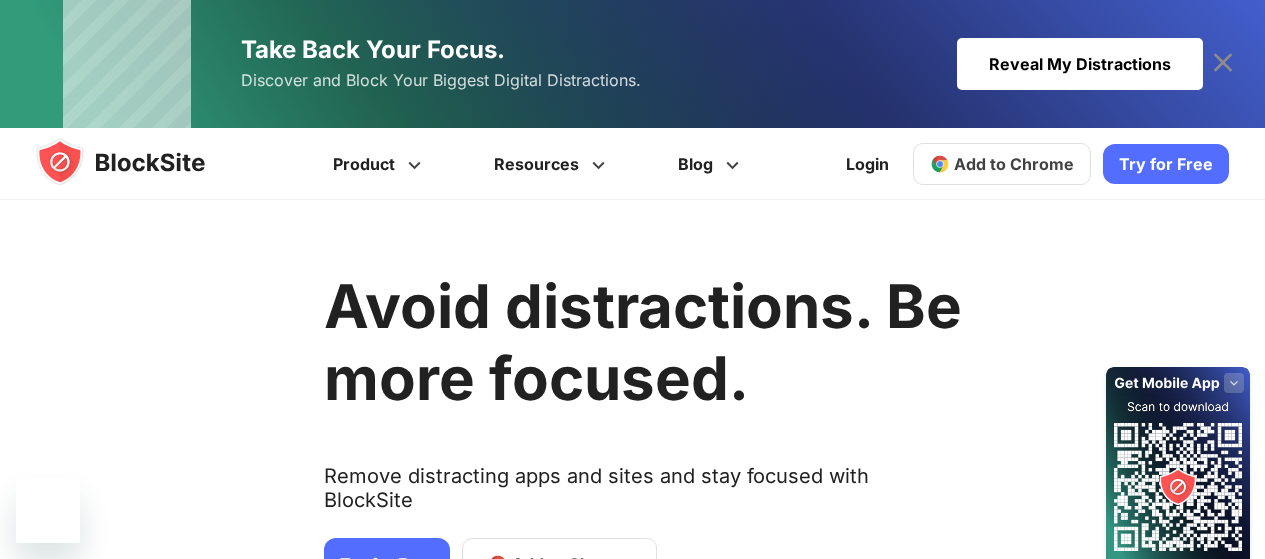 scroll, scrollTop: 0, scrollLeft: 0, axis: both 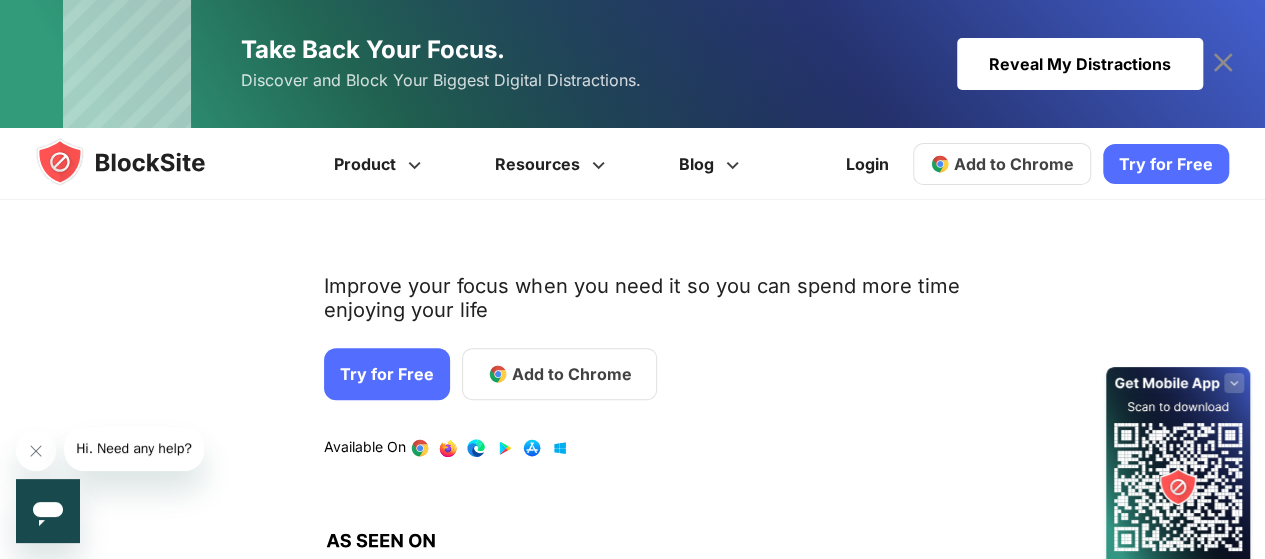 click on "Try for Free" at bounding box center [387, 374] 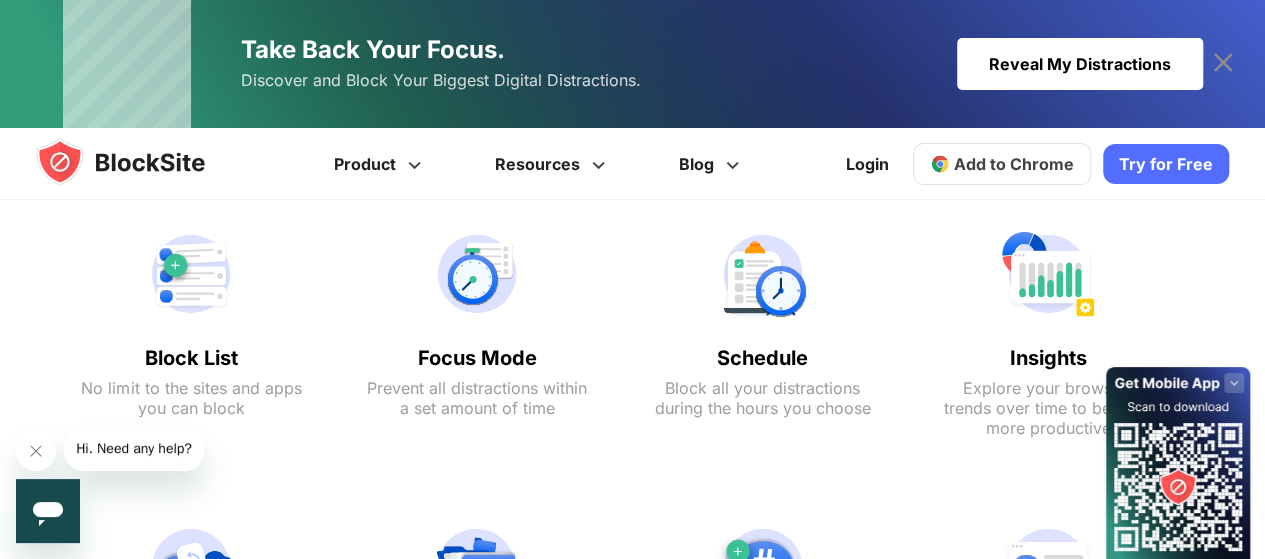 scroll, scrollTop: 1584, scrollLeft: 0, axis: vertical 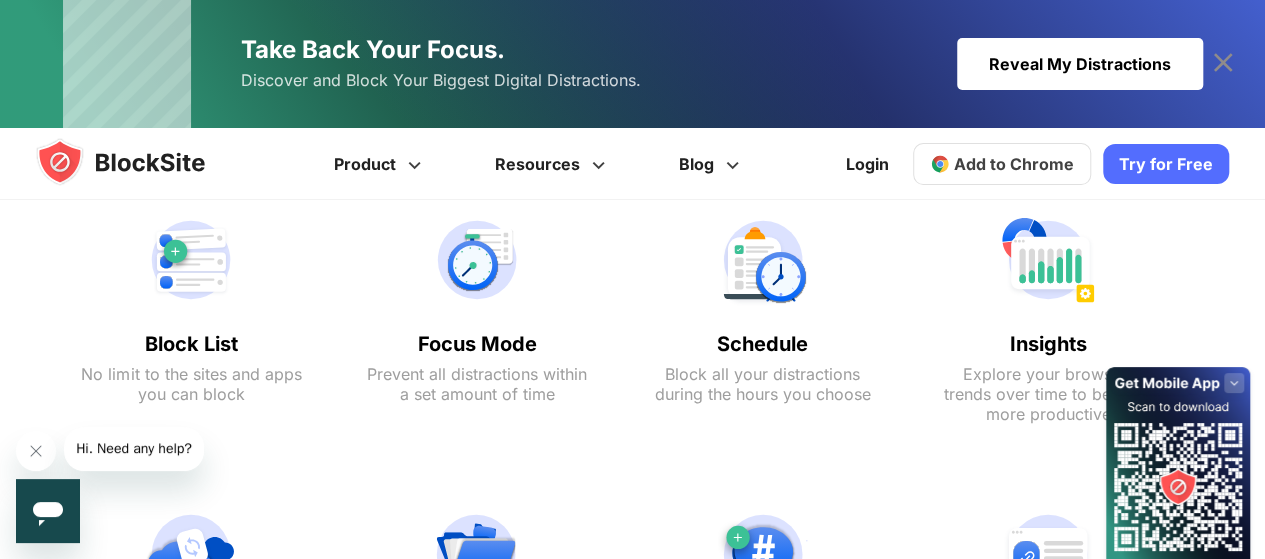 click at bounding box center (191, 260) 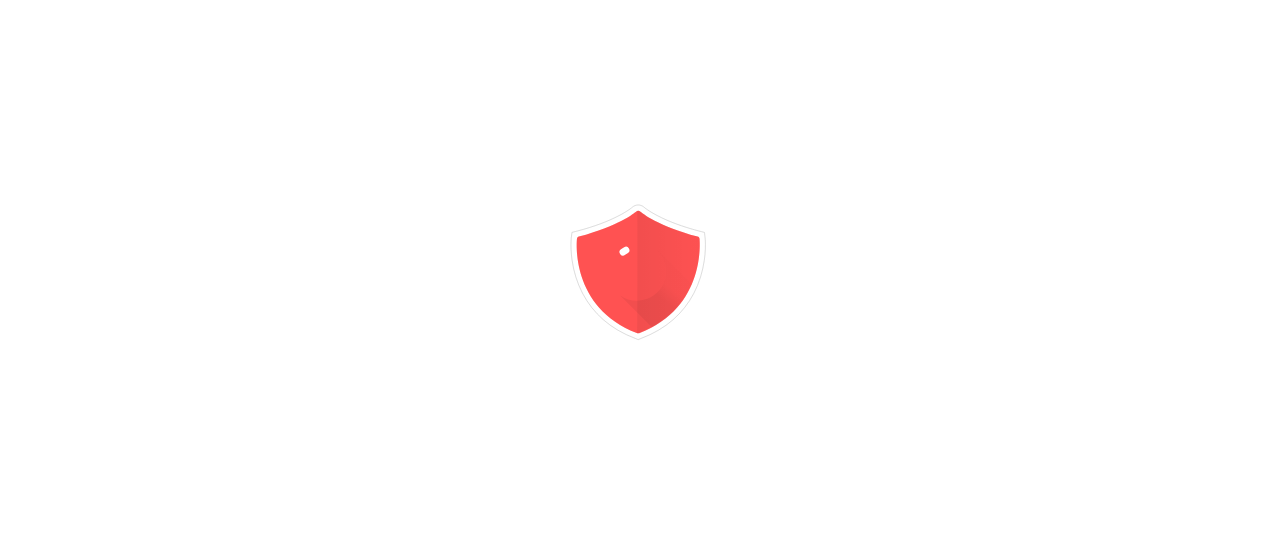 scroll, scrollTop: 0, scrollLeft: 0, axis: both 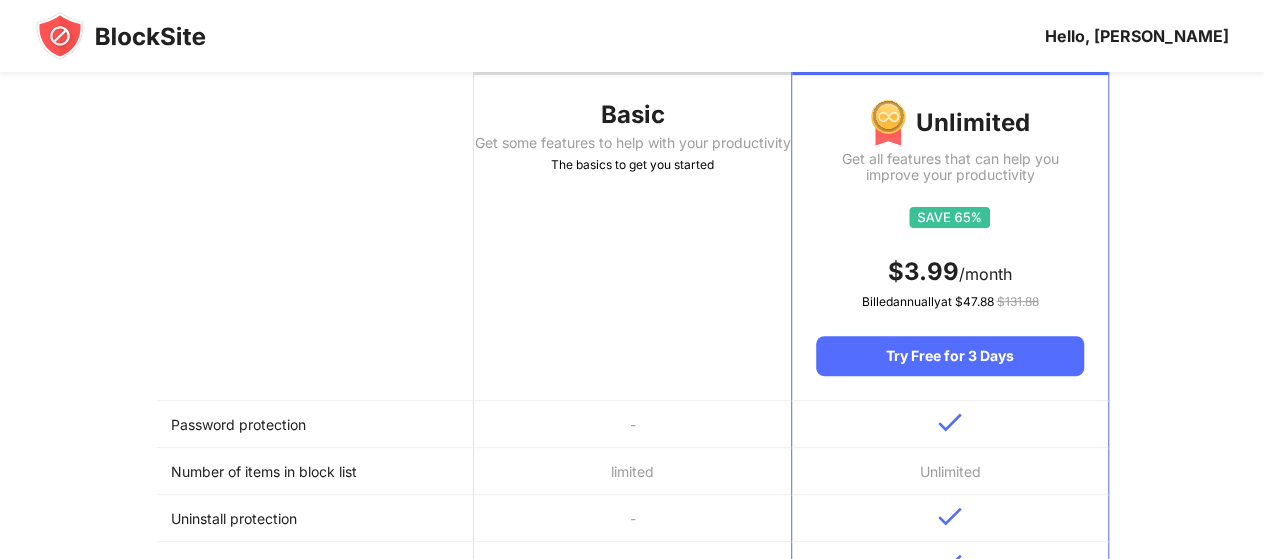 click on "Basic Get some features to help with your productivity The basics to get you started" at bounding box center [632, 232] 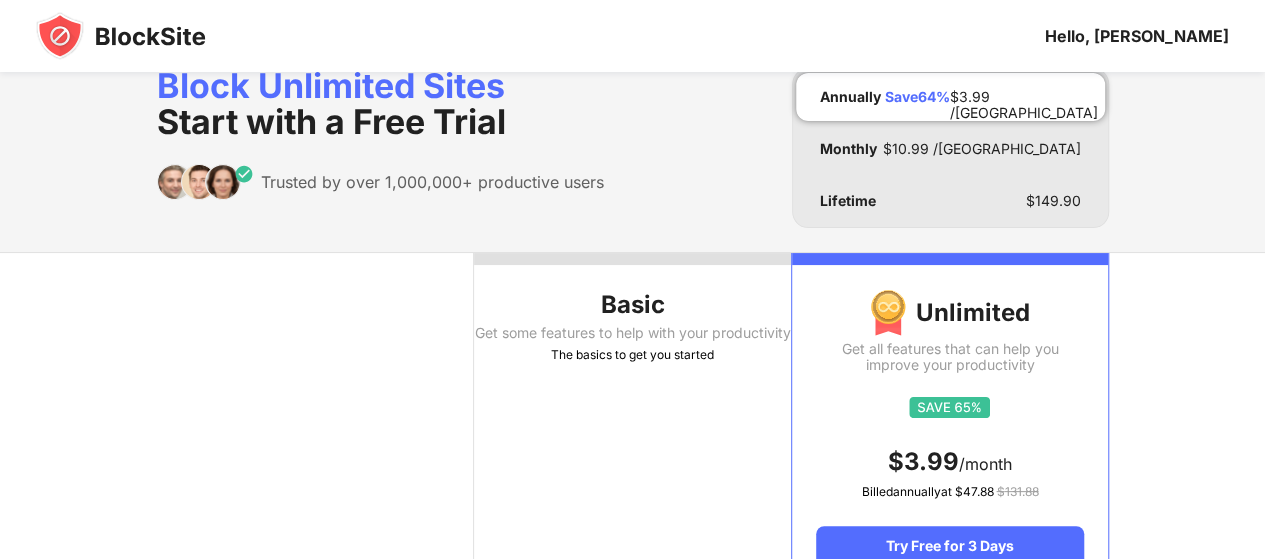 scroll, scrollTop: 42, scrollLeft: 0, axis: vertical 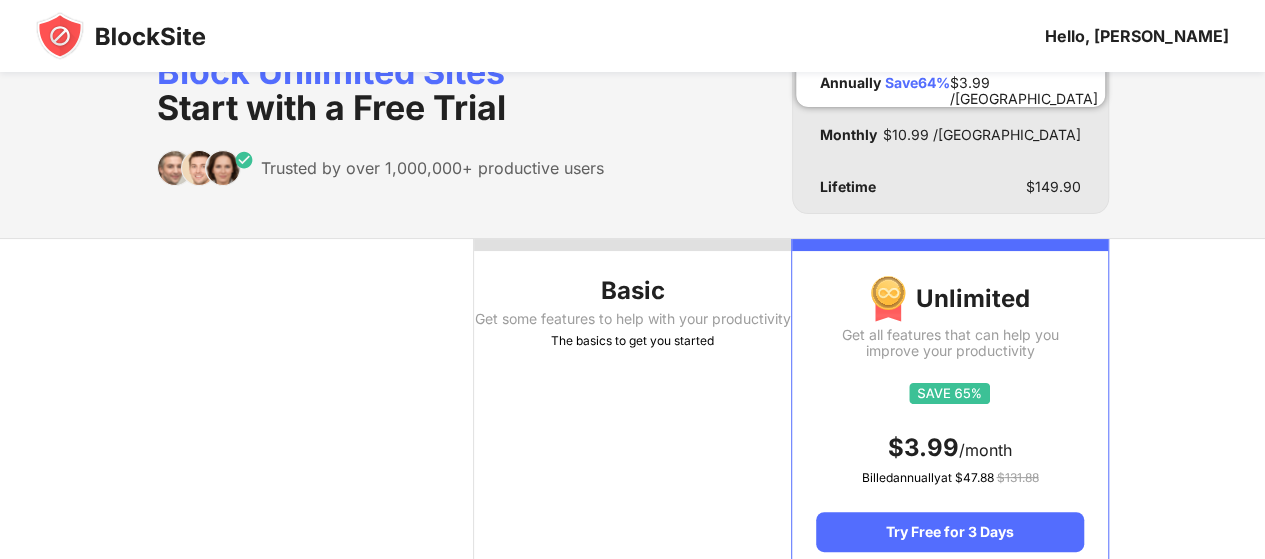 click on "Get some features to help with your productivity" at bounding box center [632, 319] 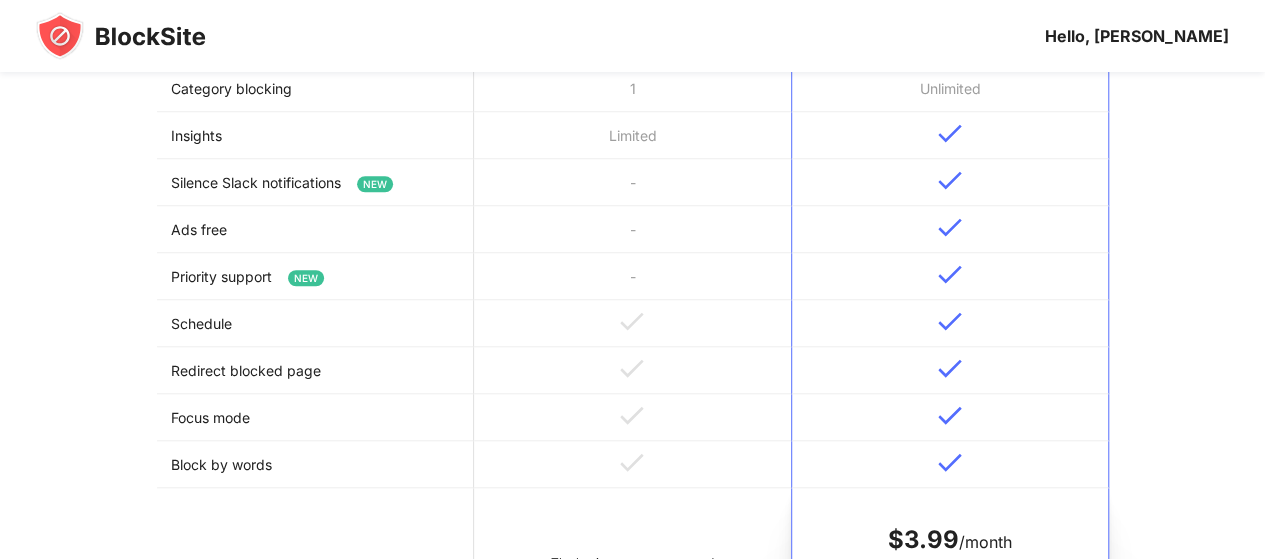 scroll, scrollTop: 929, scrollLeft: 0, axis: vertical 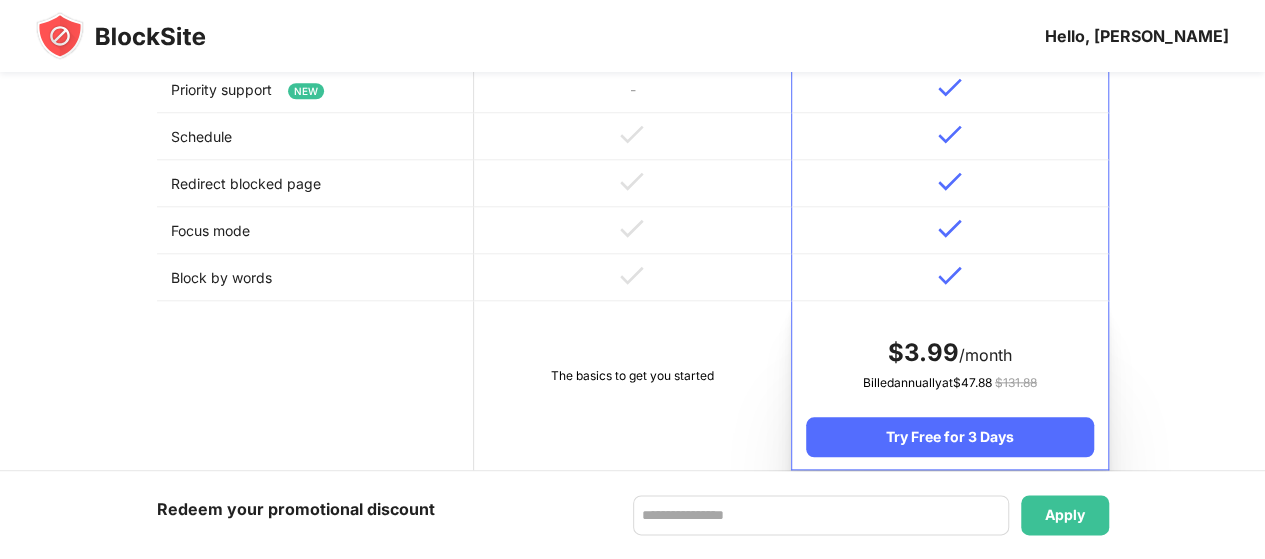 click on "The basics to get you started" at bounding box center (632, 385) 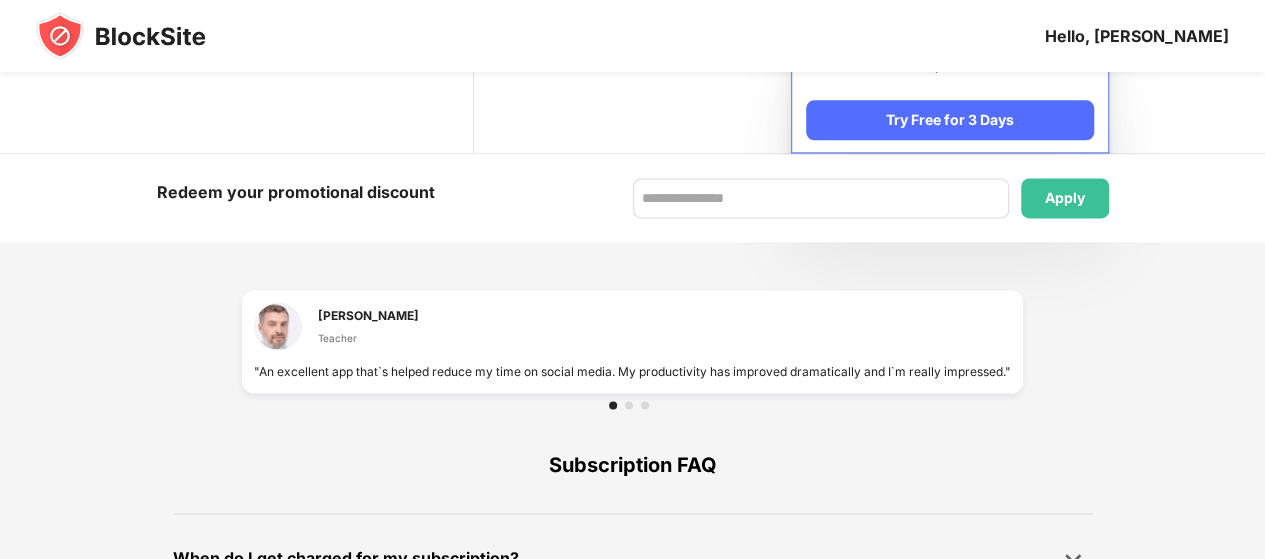 scroll, scrollTop: 1147, scrollLeft: 0, axis: vertical 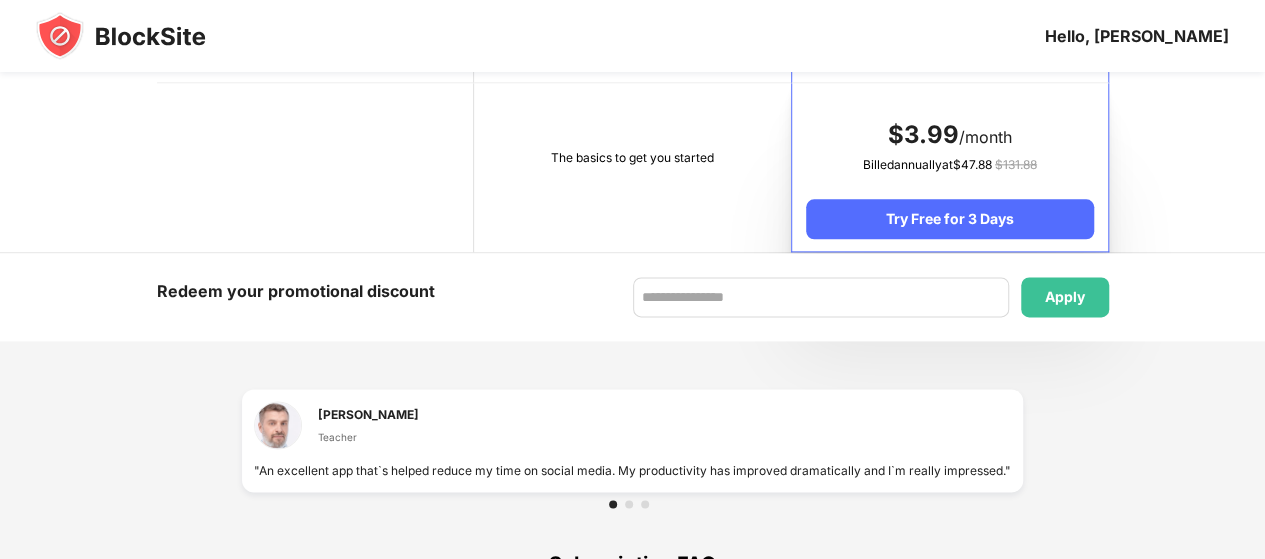 click on "The basics to get you started" at bounding box center (632, 167) 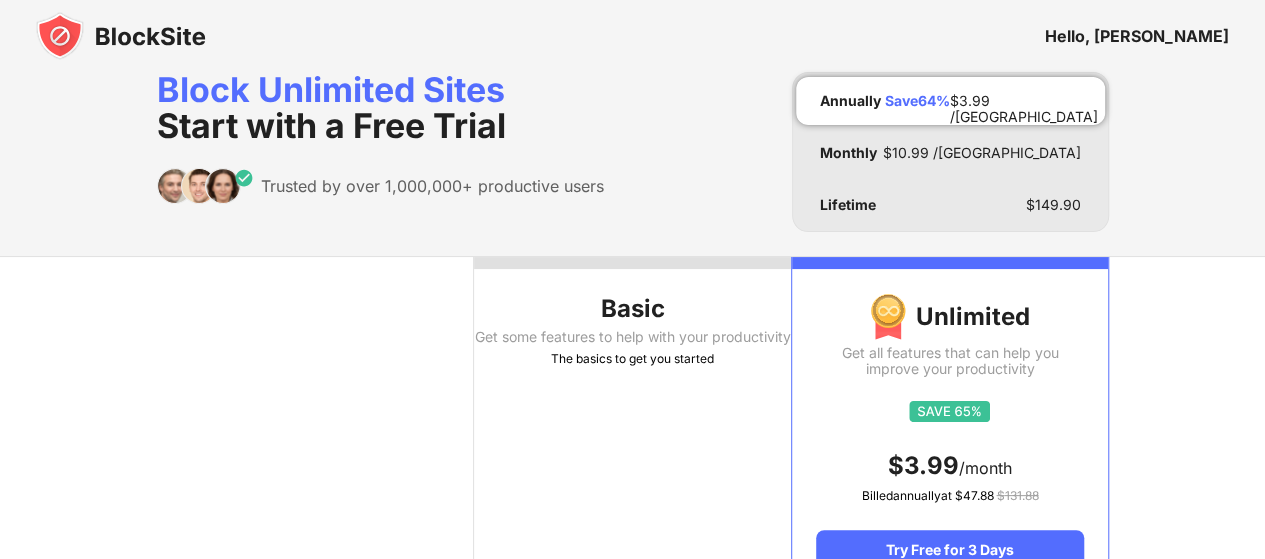 scroll, scrollTop: 0, scrollLeft: 0, axis: both 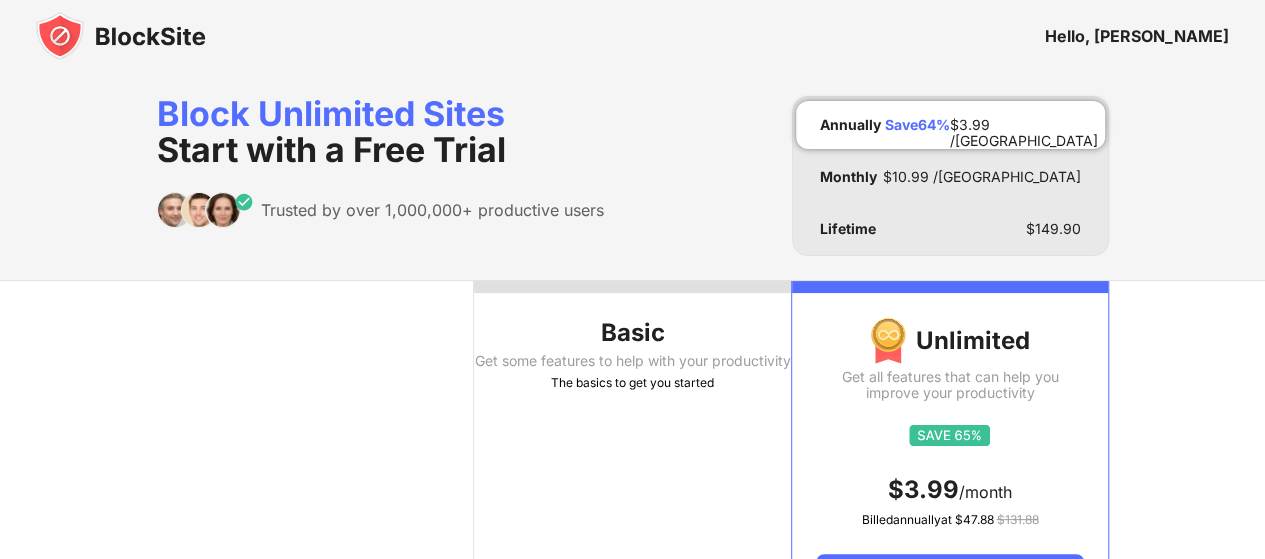 click on "Hello, [PERSON_NAME]" at bounding box center (1137, 36) 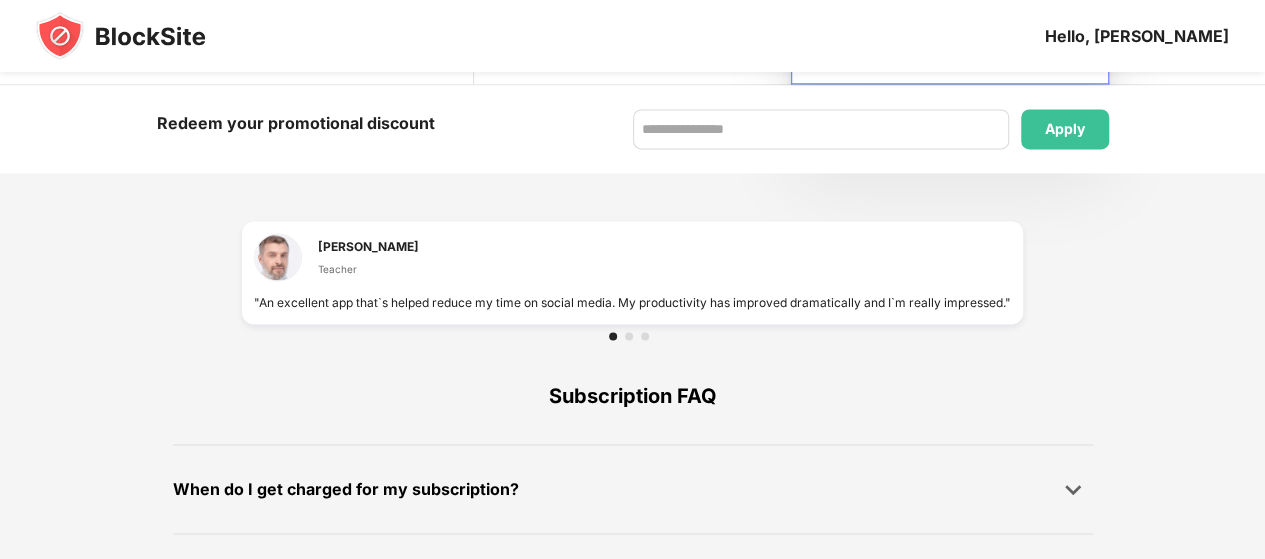 scroll, scrollTop: 1488, scrollLeft: 0, axis: vertical 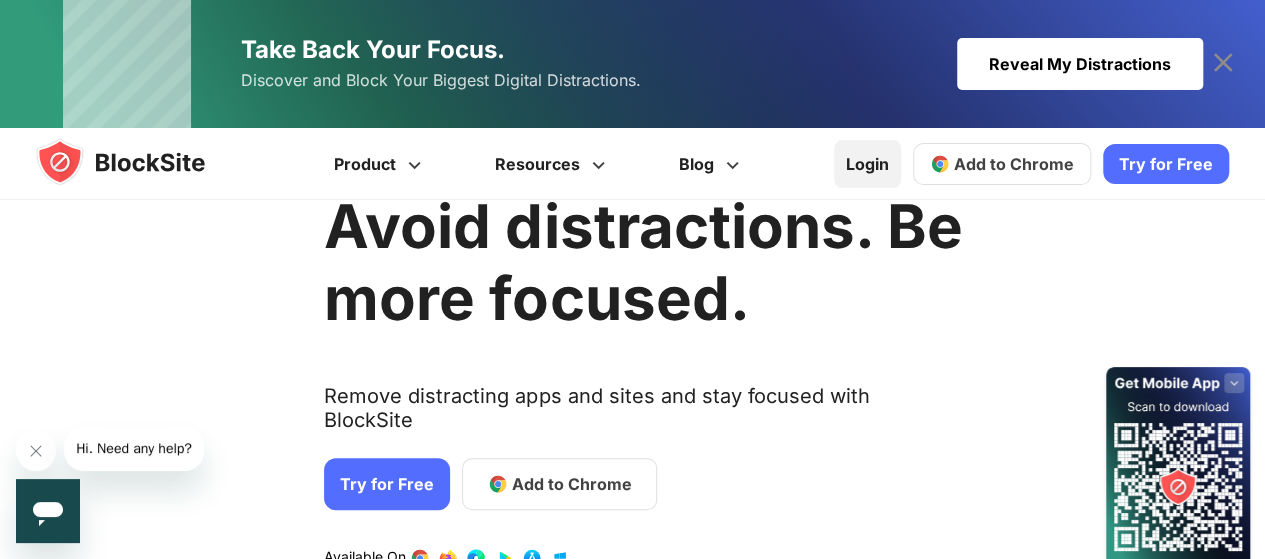 click on "Login" at bounding box center [867, 164] 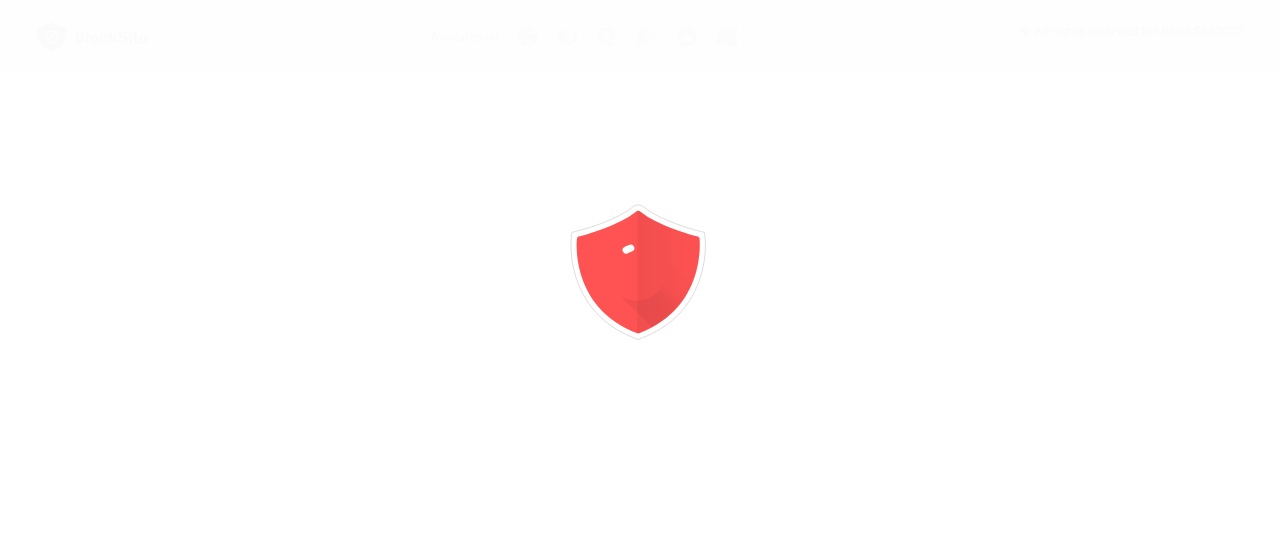 scroll, scrollTop: 0, scrollLeft: 0, axis: both 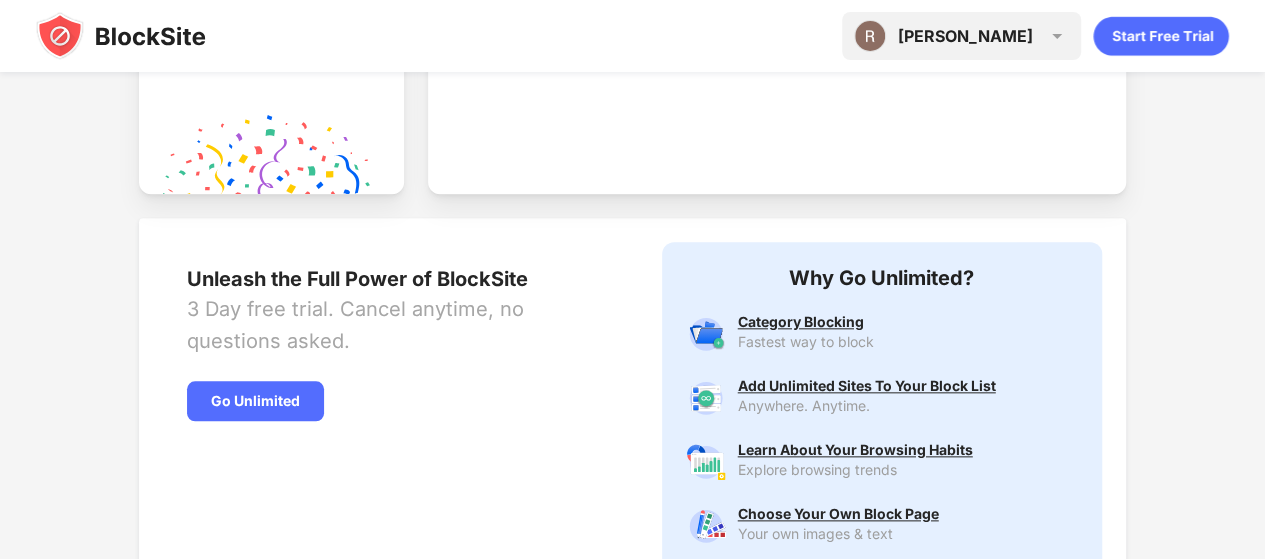 click on "[PERSON_NAME] [PERSON_NAME] View Account Insights Premium Rewards Settings Support Log Out" at bounding box center [961, 36] 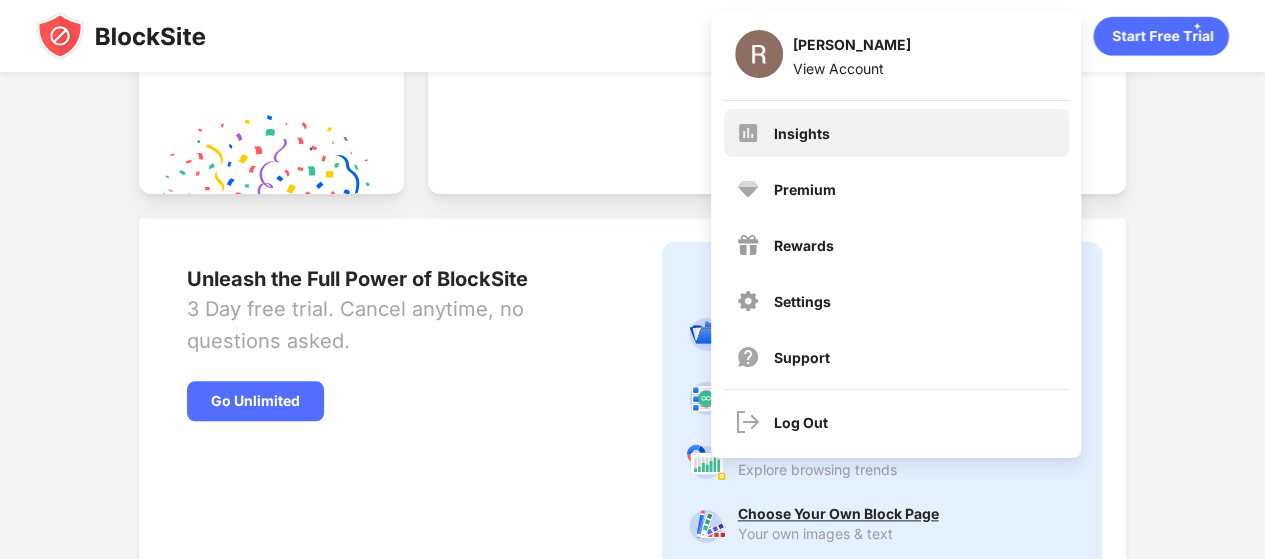 click on "Insights" at bounding box center (896, 133) 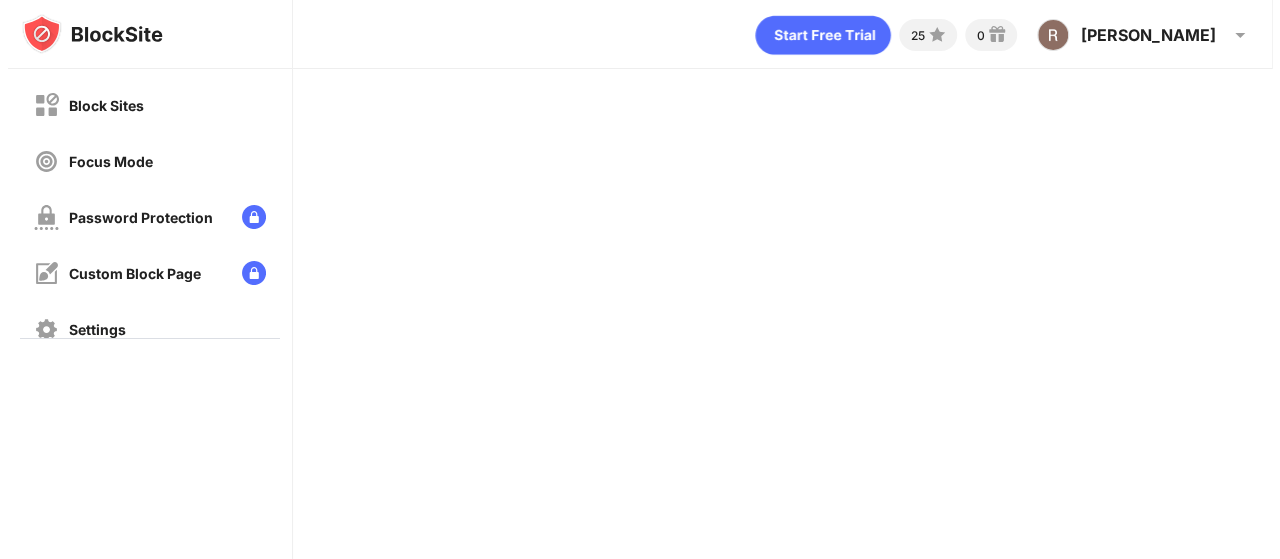 scroll, scrollTop: 0, scrollLeft: 0, axis: both 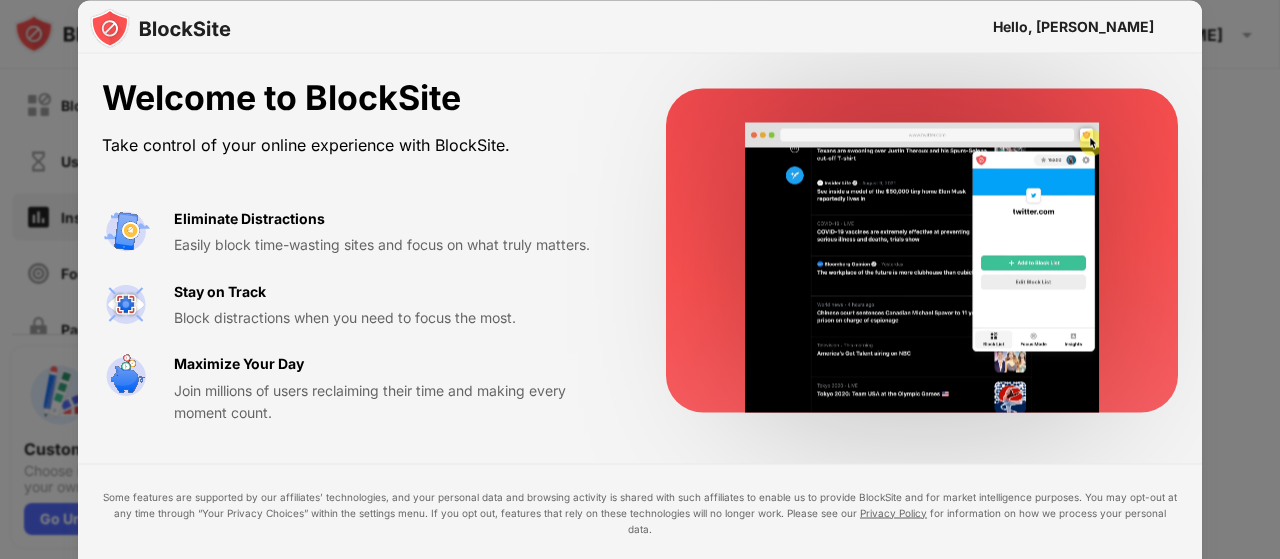 click at bounding box center (640, 279) 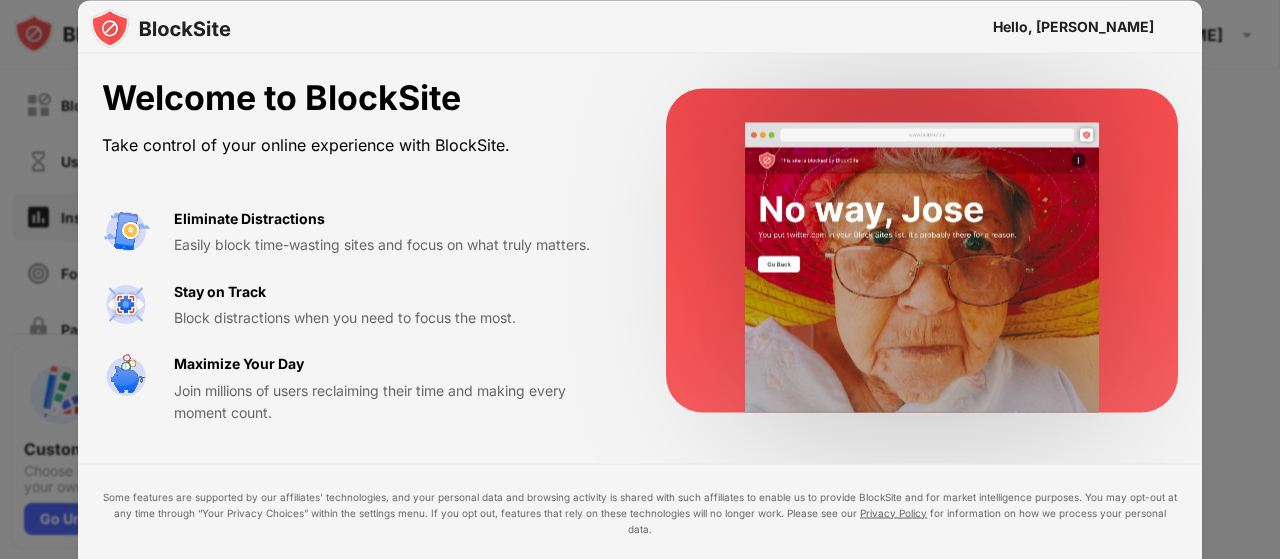 click on "Hello, [PERSON_NAME]" at bounding box center (1073, 26) 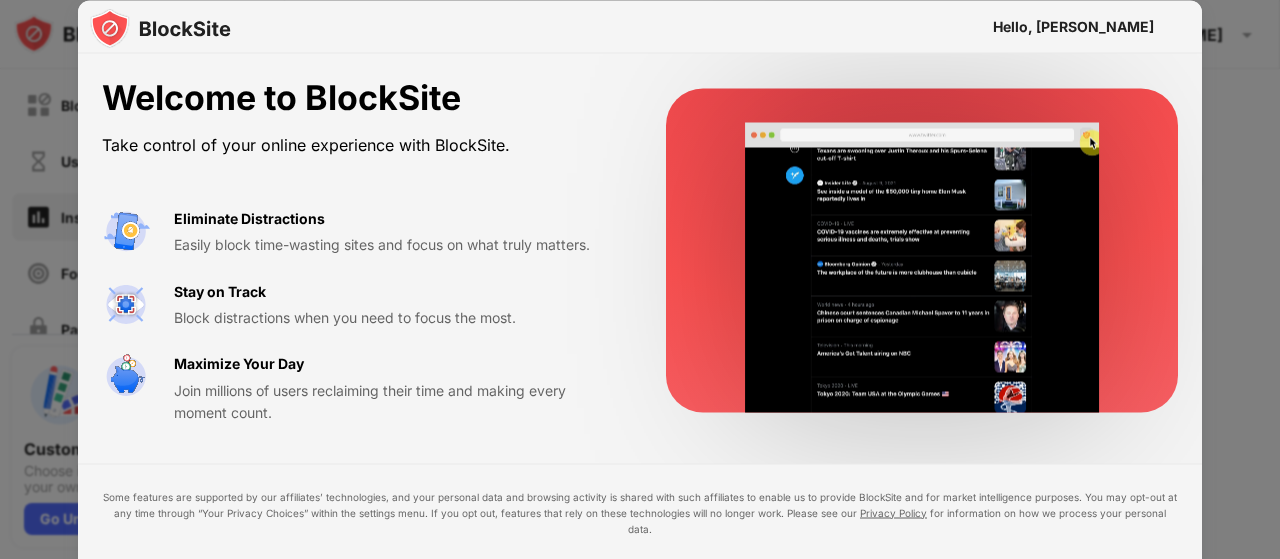 click on "Hello, [PERSON_NAME]" at bounding box center (1073, 26) 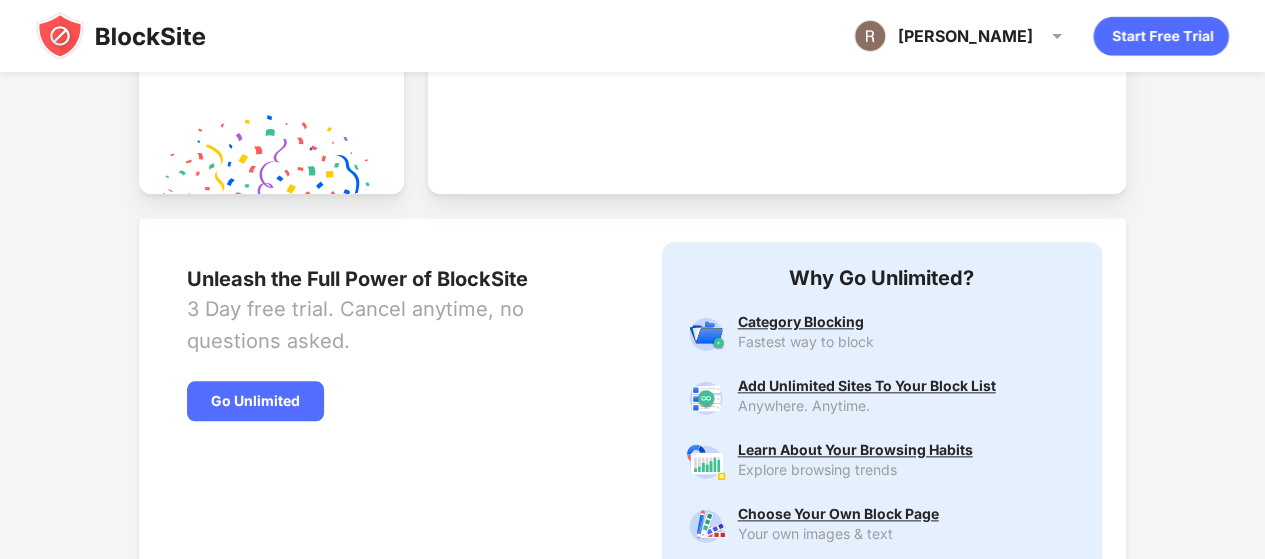scroll, scrollTop: 1074, scrollLeft: 0, axis: vertical 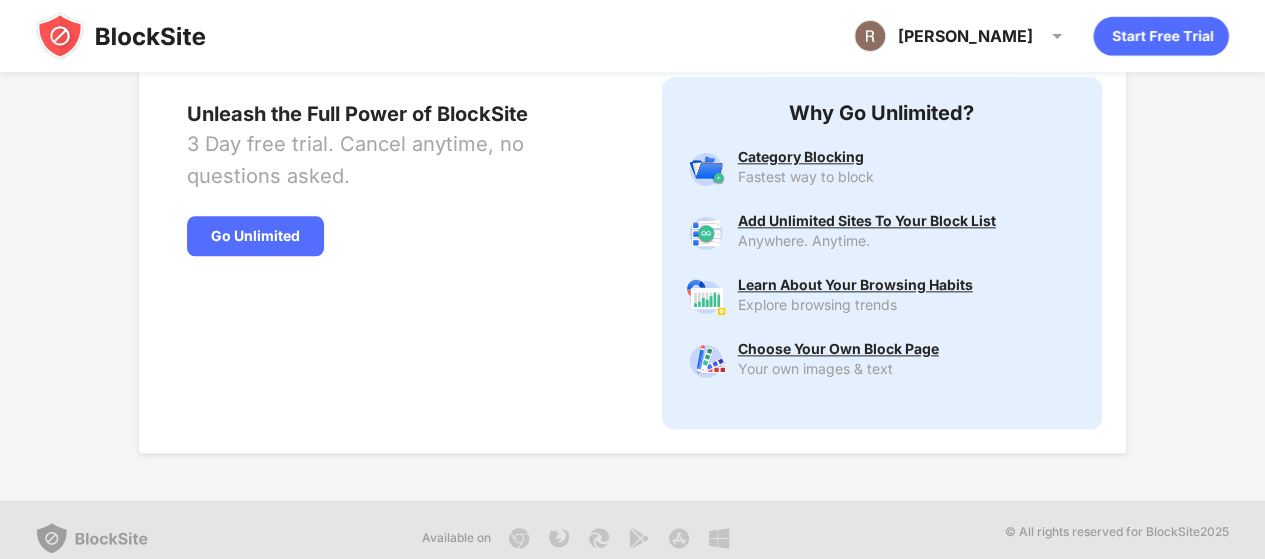 click on "Category Blocking Fastest way to block Add Unlimited Sites To Your Block List Anywhere. Anytime. Learn About Your Browsing Habits Explore browsing trends Choose Your Own Block Page Your own images & text" at bounding box center [882, 265] 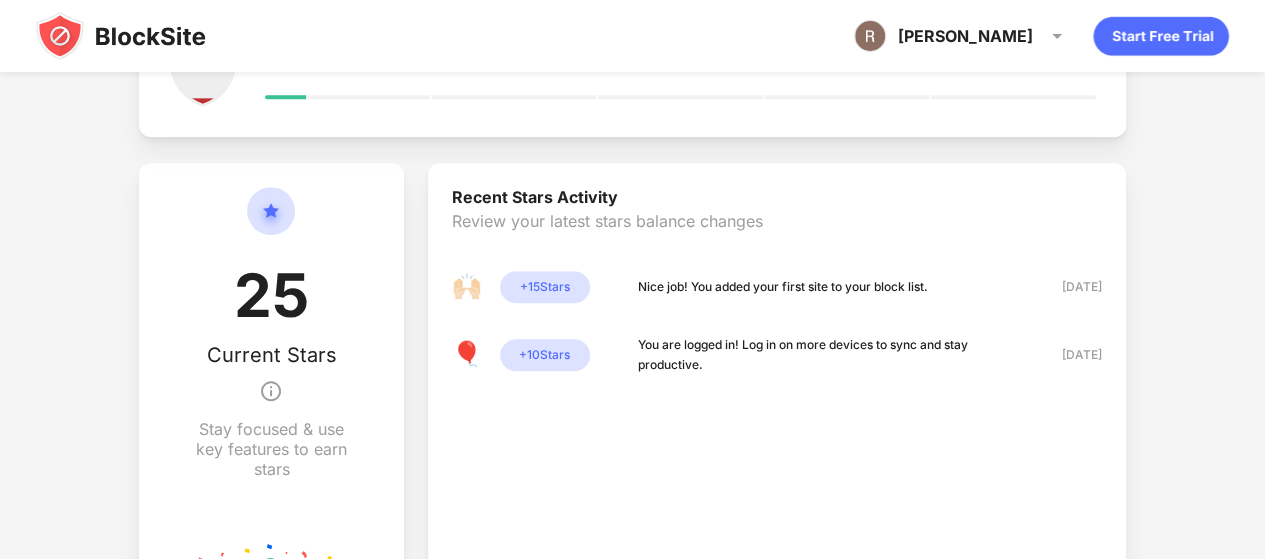 scroll, scrollTop: 494, scrollLeft: 0, axis: vertical 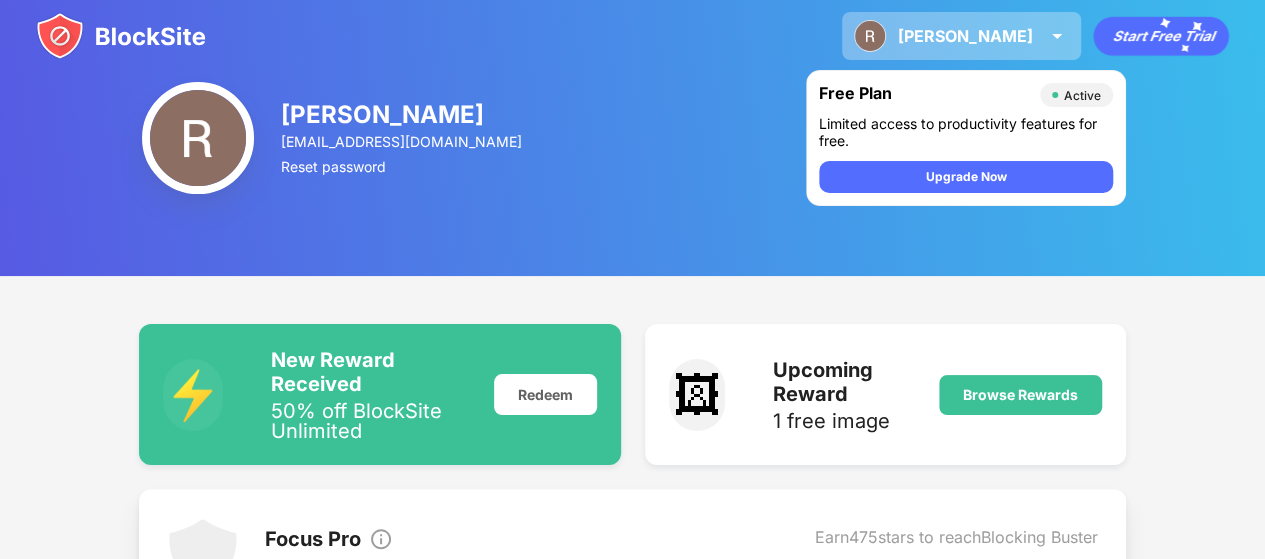 click at bounding box center [1057, 36] 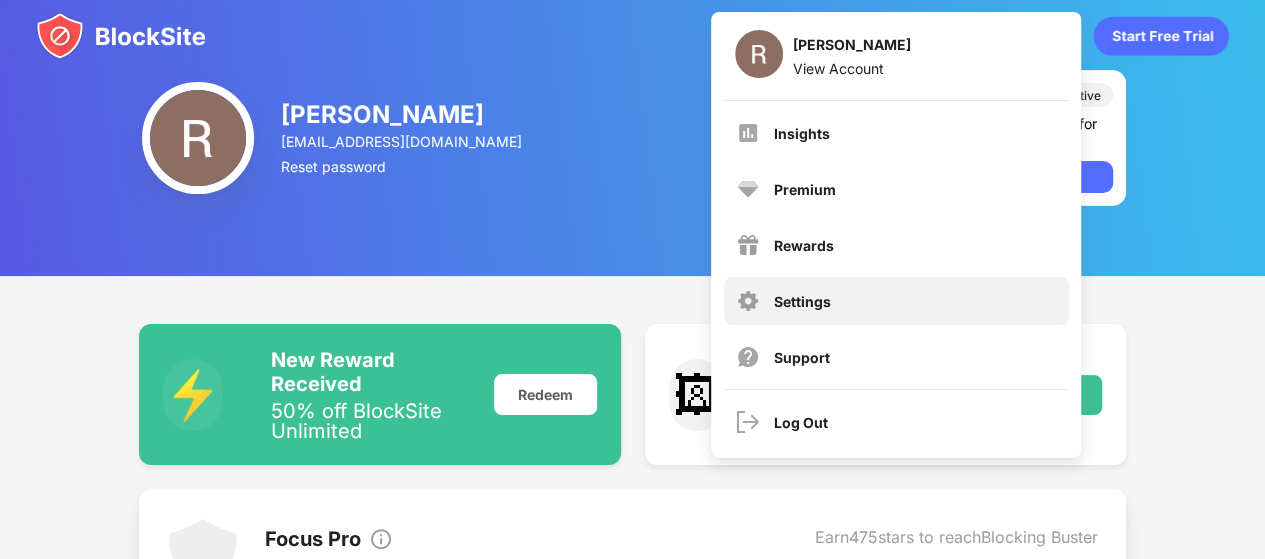 click on "Settings" at bounding box center (896, 301) 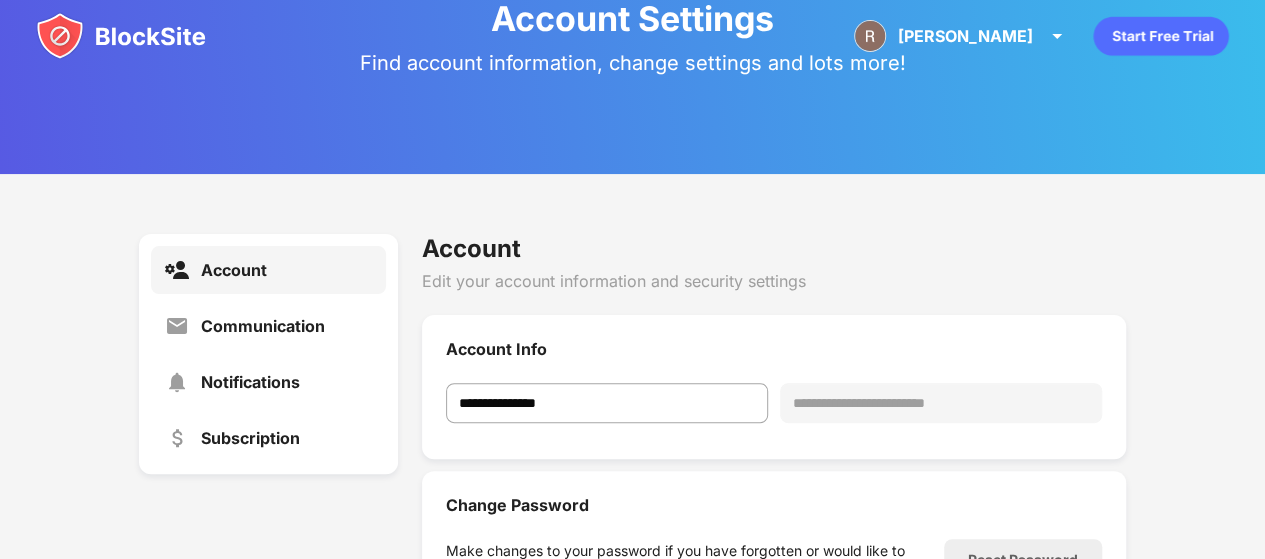 scroll, scrollTop: 43, scrollLeft: 0, axis: vertical 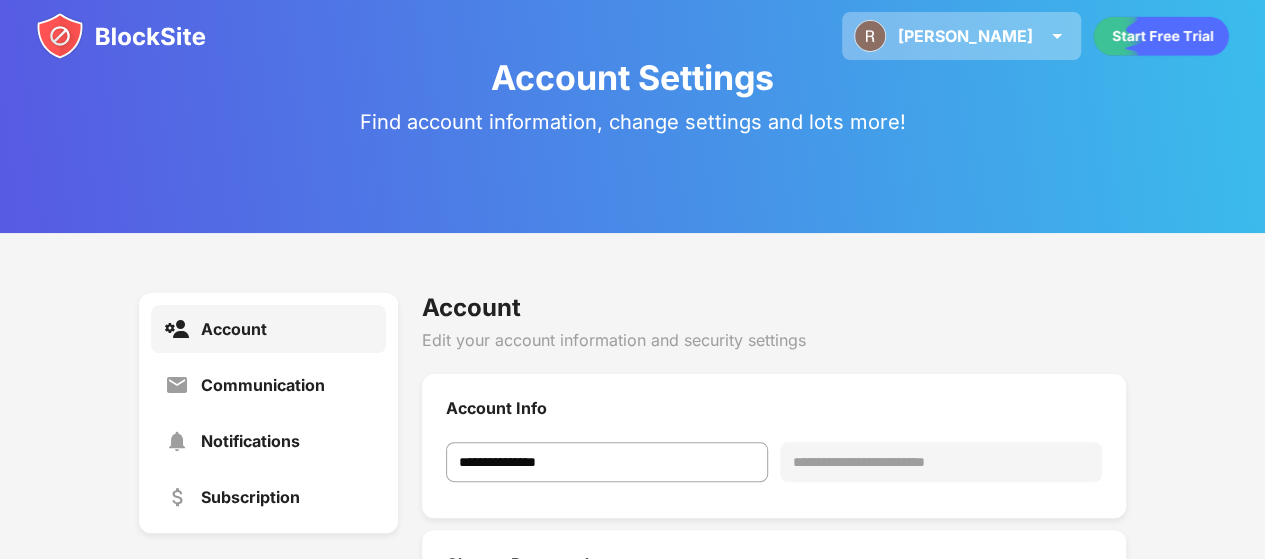 click on "Rafał Rafał Kamieński View Account Insights Premium Rewards Settings Support Log Out" at bounding box center [961, 36] 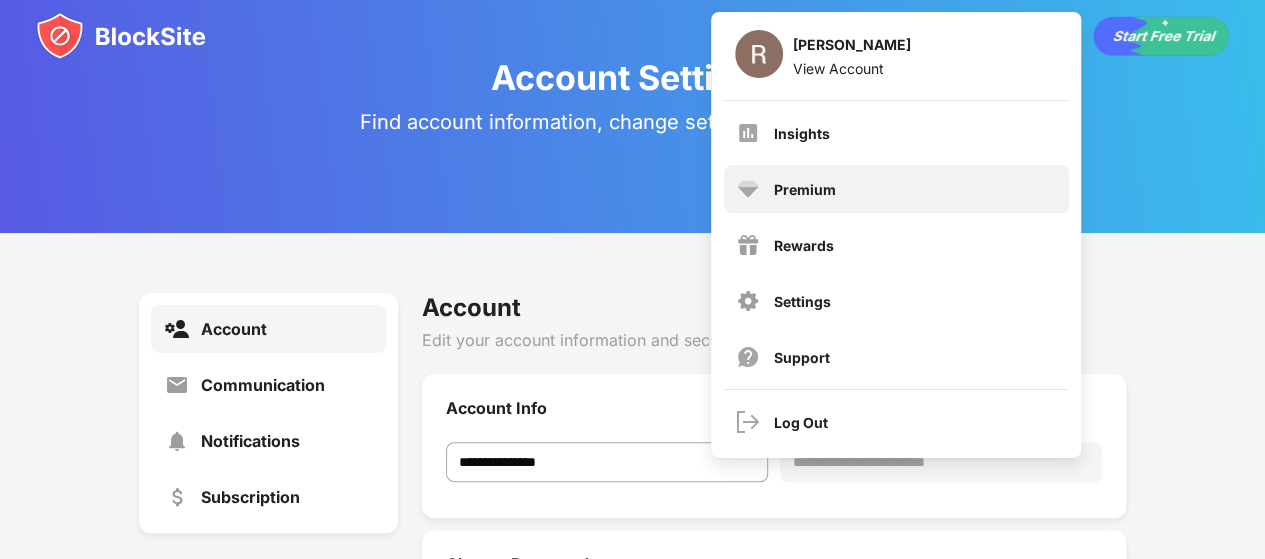 drag, startPoint x: 822, startPoint y: 272, endPoint x: 826, endPoint y: 183, distance: 89.08984 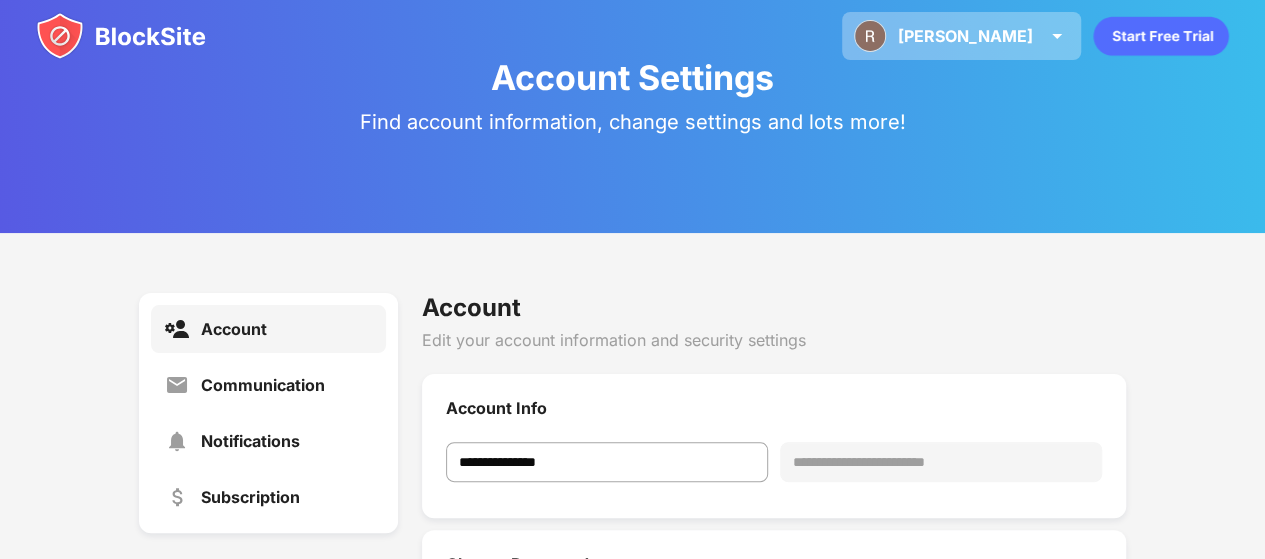 click at bounding box center [870, 36] 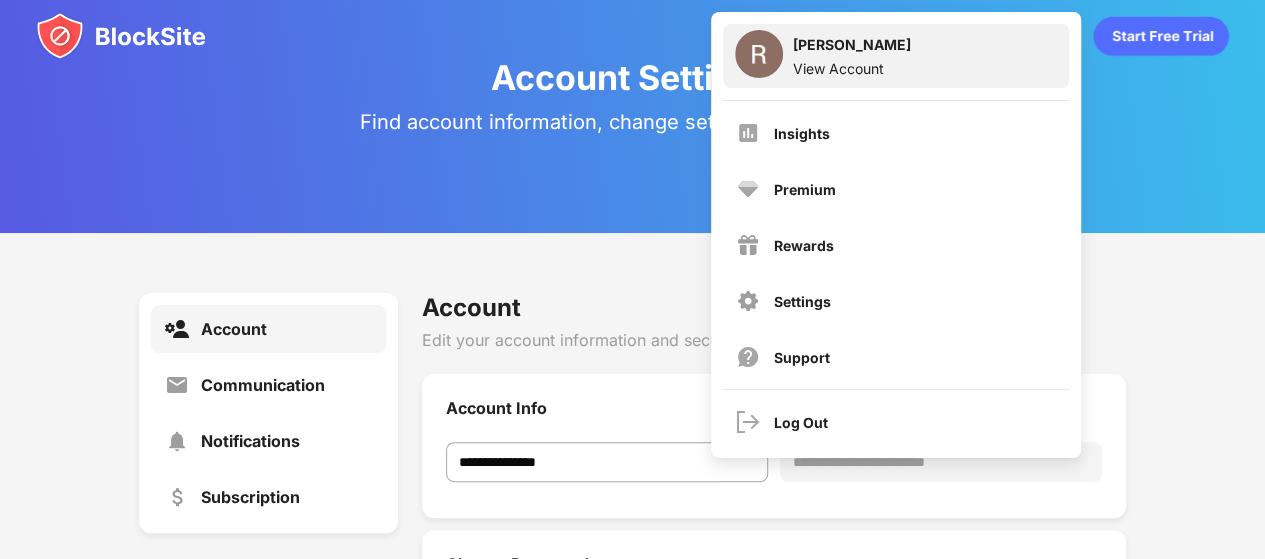 click on "View Account" at bounding box center (852, 68) 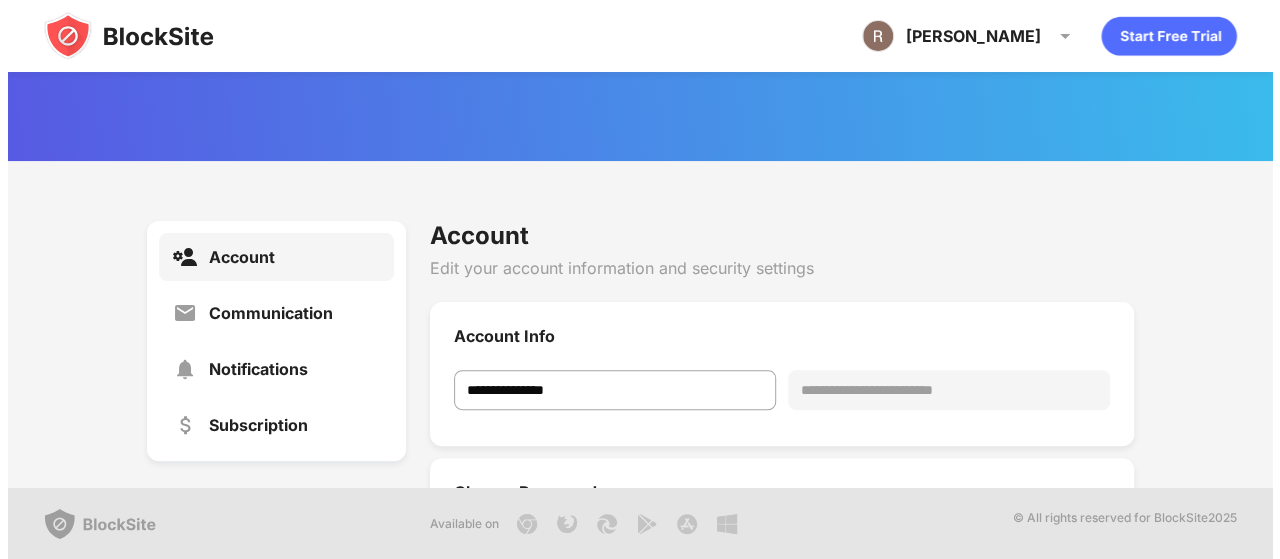 scroll, scrollTop: 0, scrollLeft: 0, axis: both 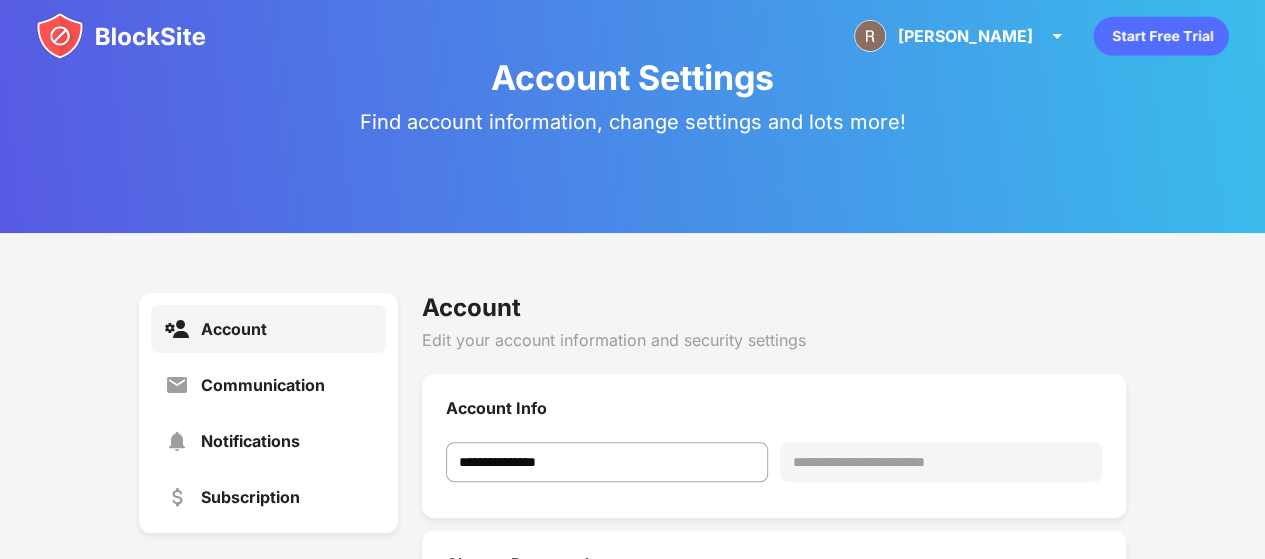 click at bounding box center [121, 36] 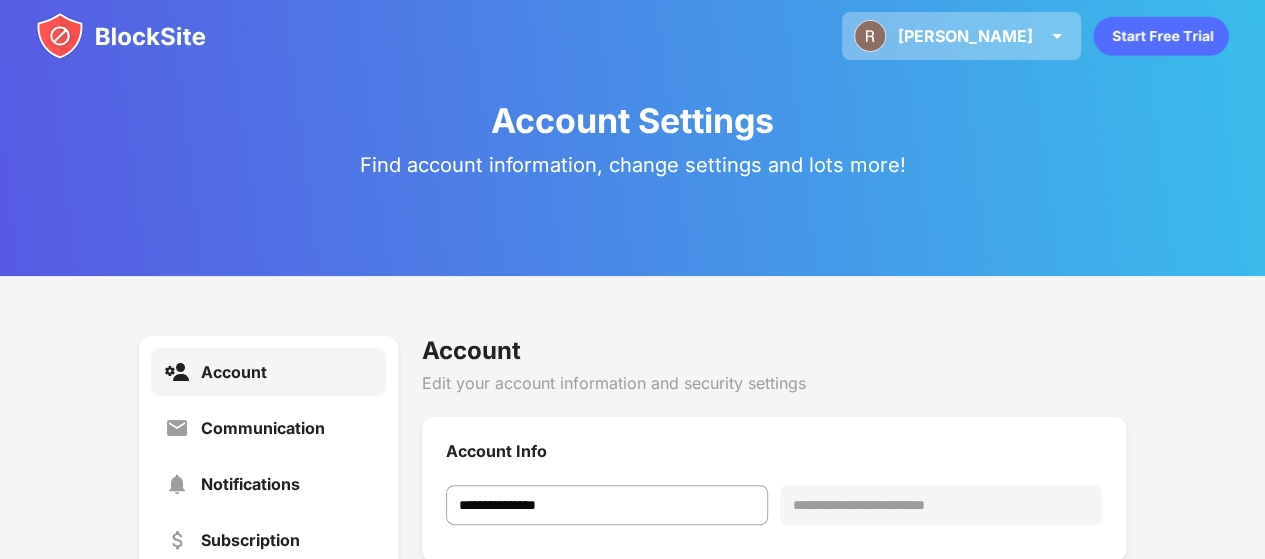 click at bounding box center [870, 36] 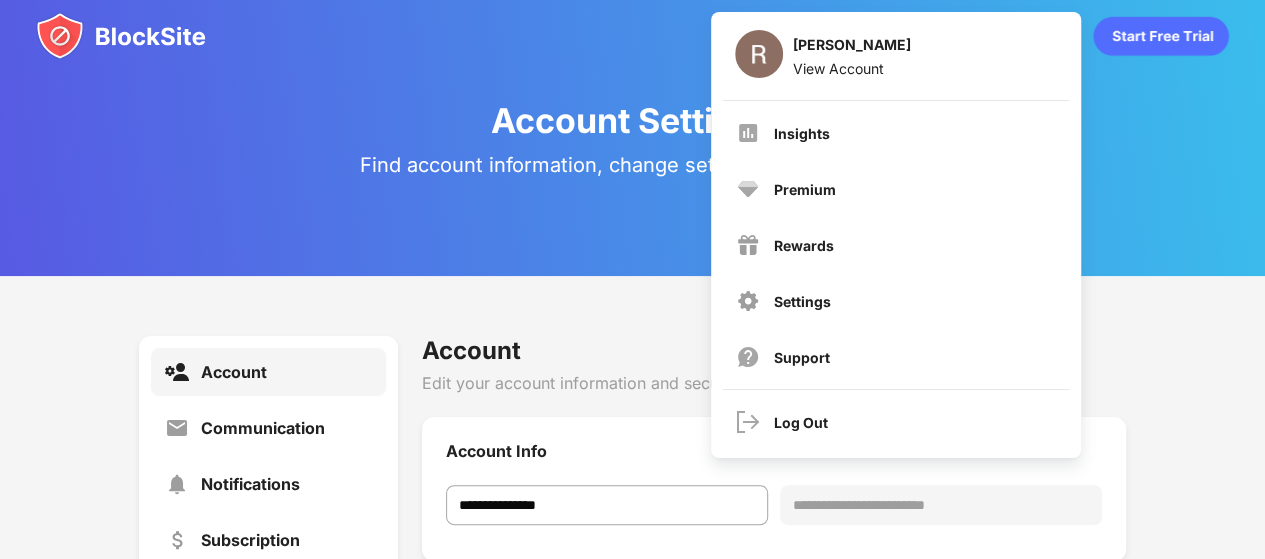 click on "**********" at bounding box center [632, 592] 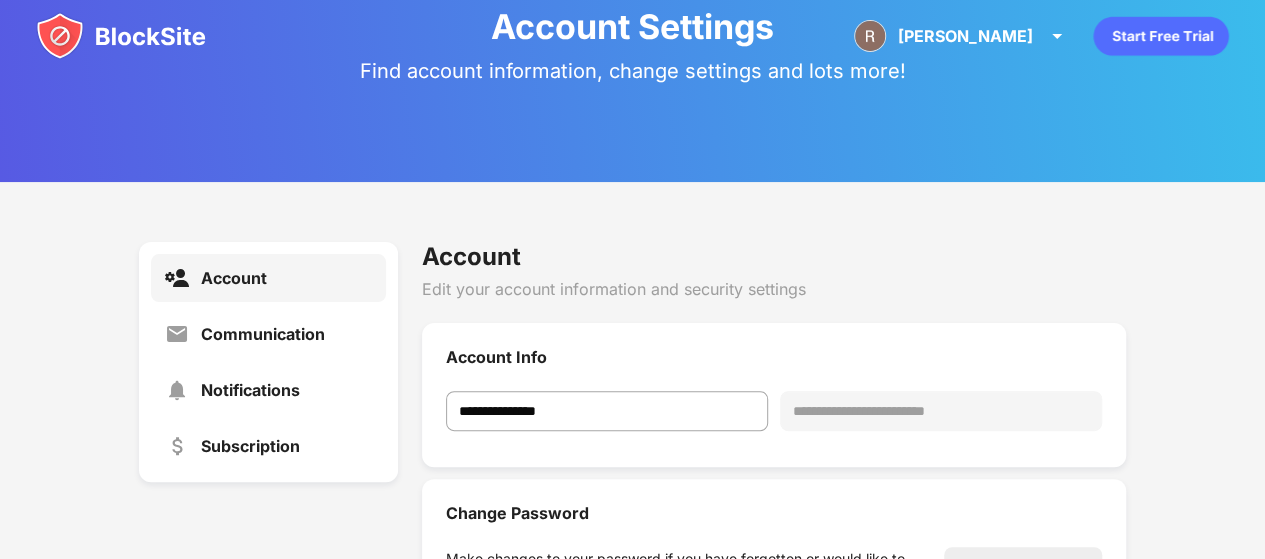 scroll, scrollTop: 126, scrollLeft: 0, axis: vertical 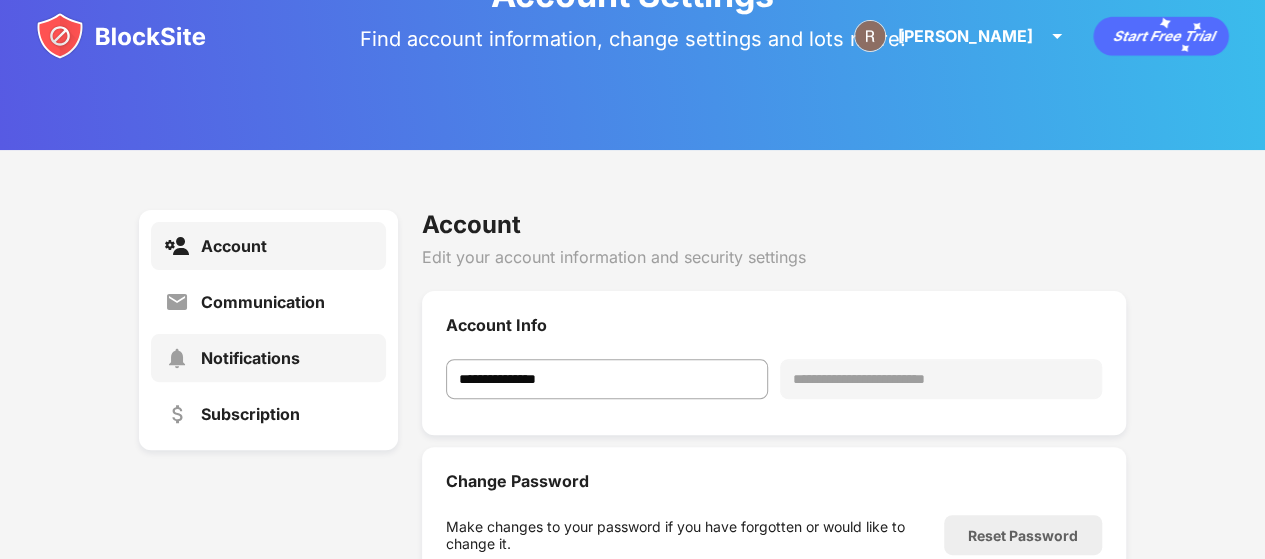 click on "Notifications" at bounding box center [268, 358] 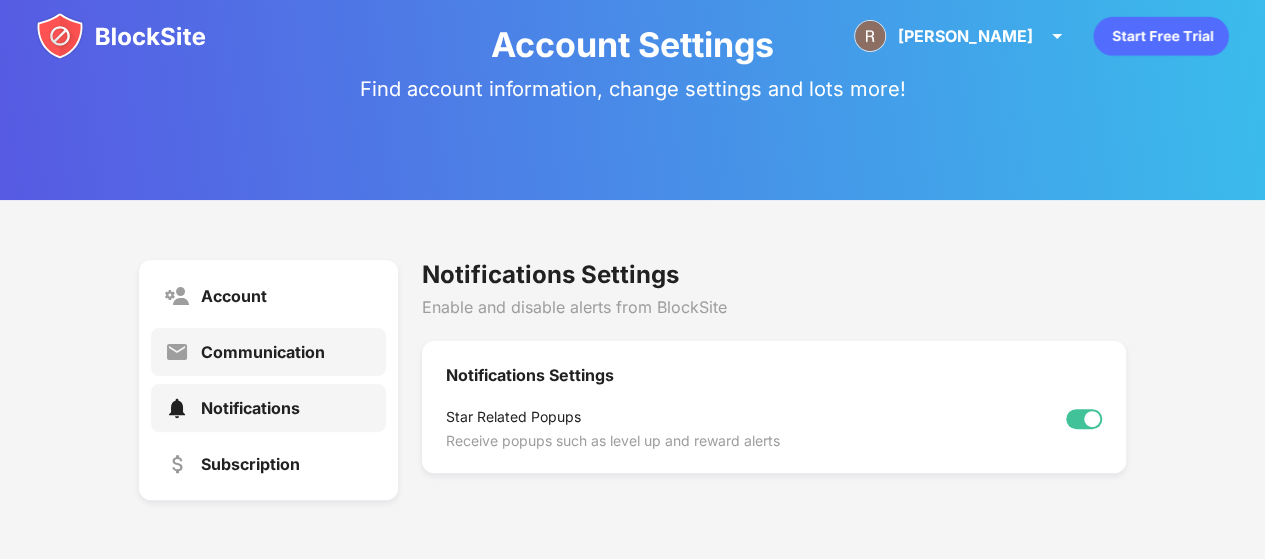 click on "Communication" at bounding box center (268, 352) 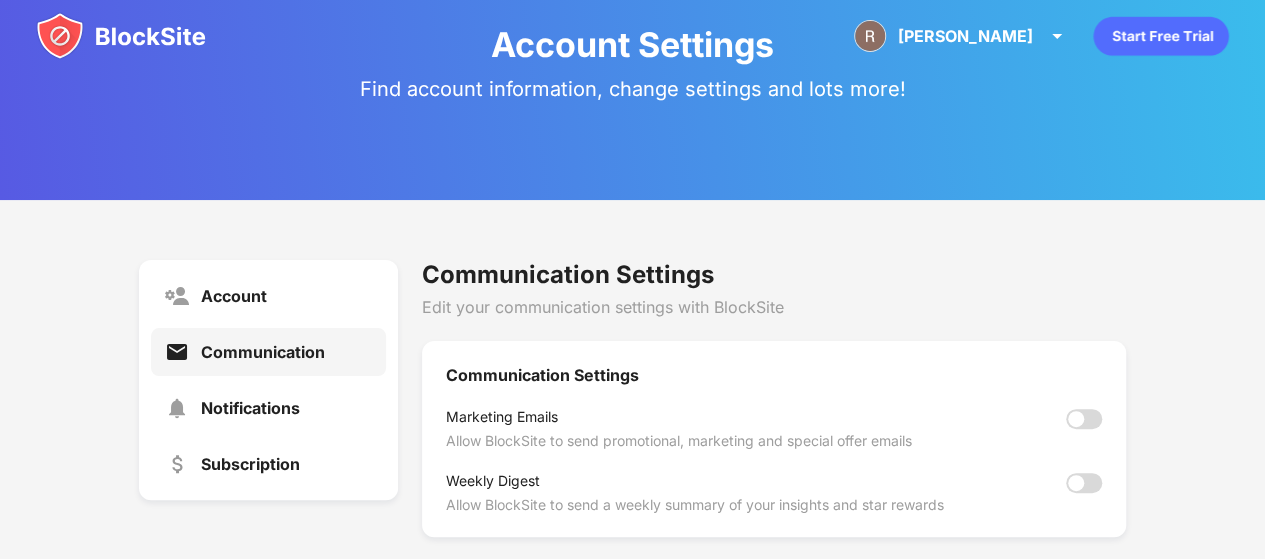 scroll, scrollTop: 112, scrollLeft: 0, axis: vertical 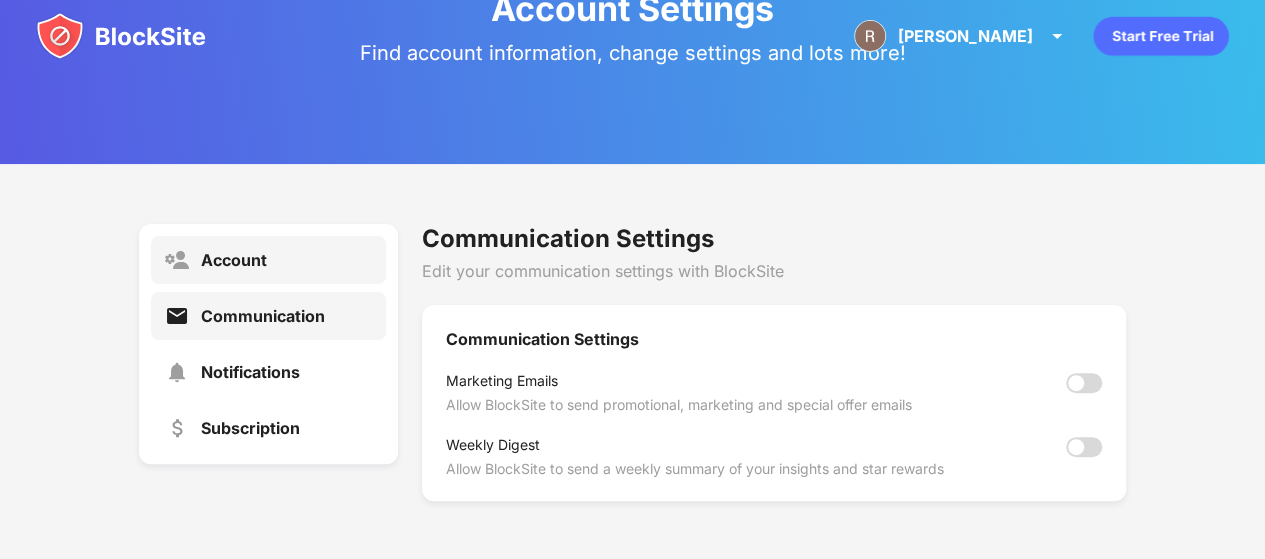 click on "Account" at bounding box center (268, 260) 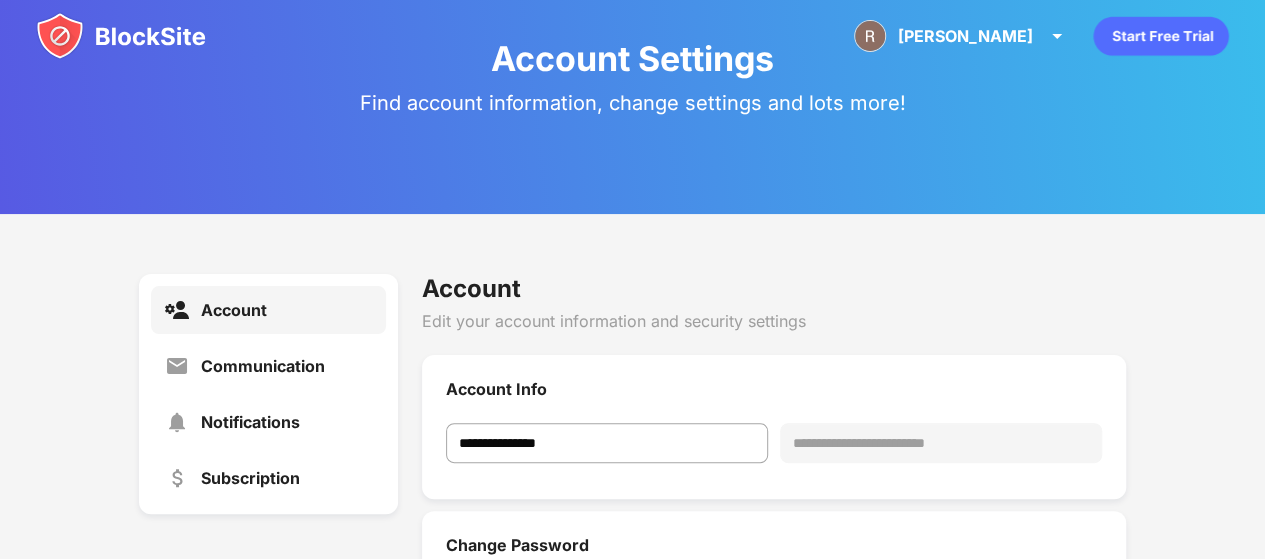scroll, scrollTop: 48, scrollLeft: 0, axis: vertical 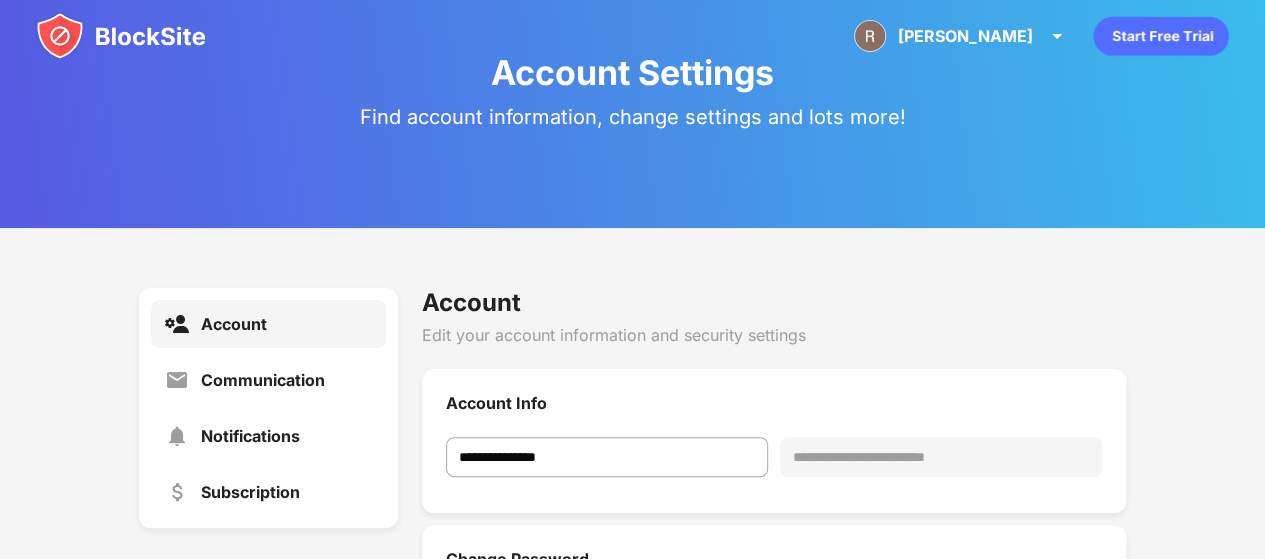 click on "Account Settings Find account information, change settings and lots more!" at bounding box center [632, 90] 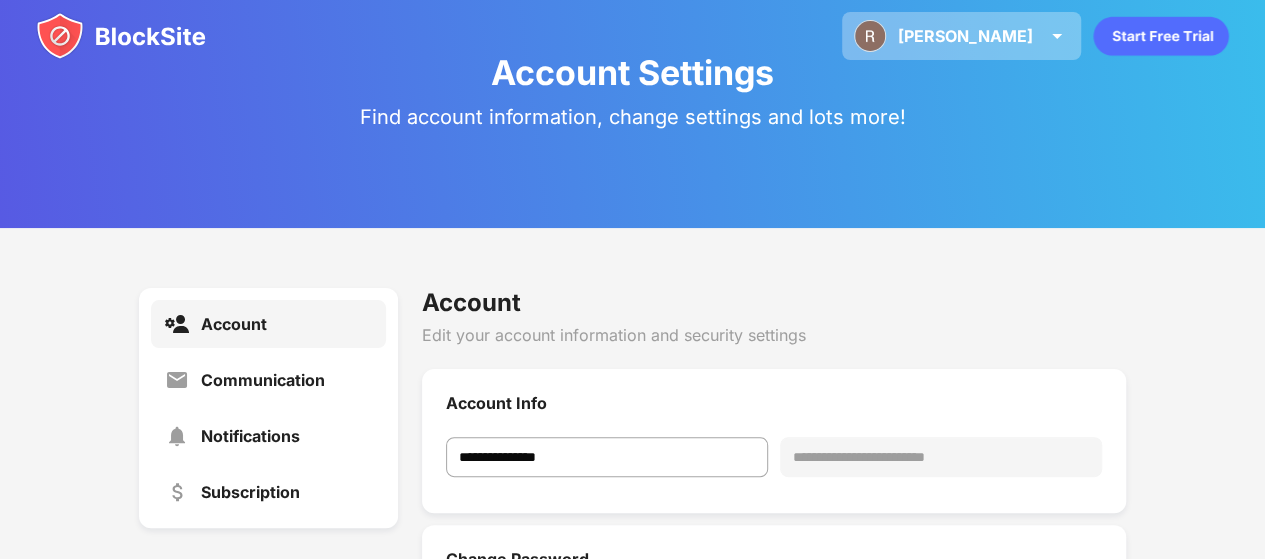 click on "Rafał Rafał Kamieński View Account Insights Premium Rewards Settings Support Log Out" at bounding box center [961, 36] 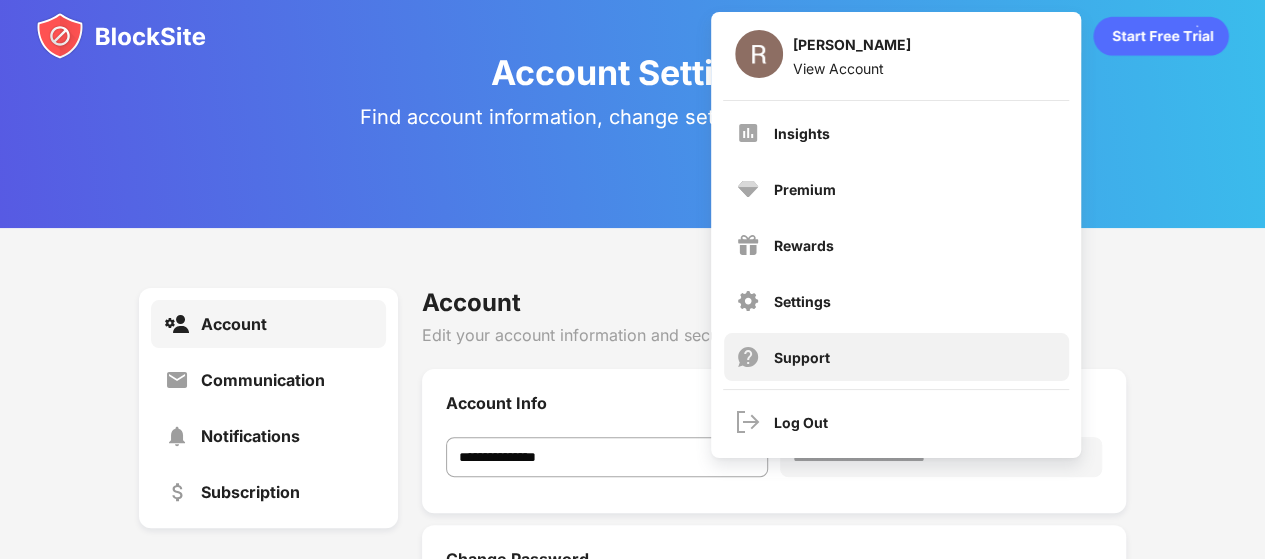click on "Support" at bounding box center [896, 357] 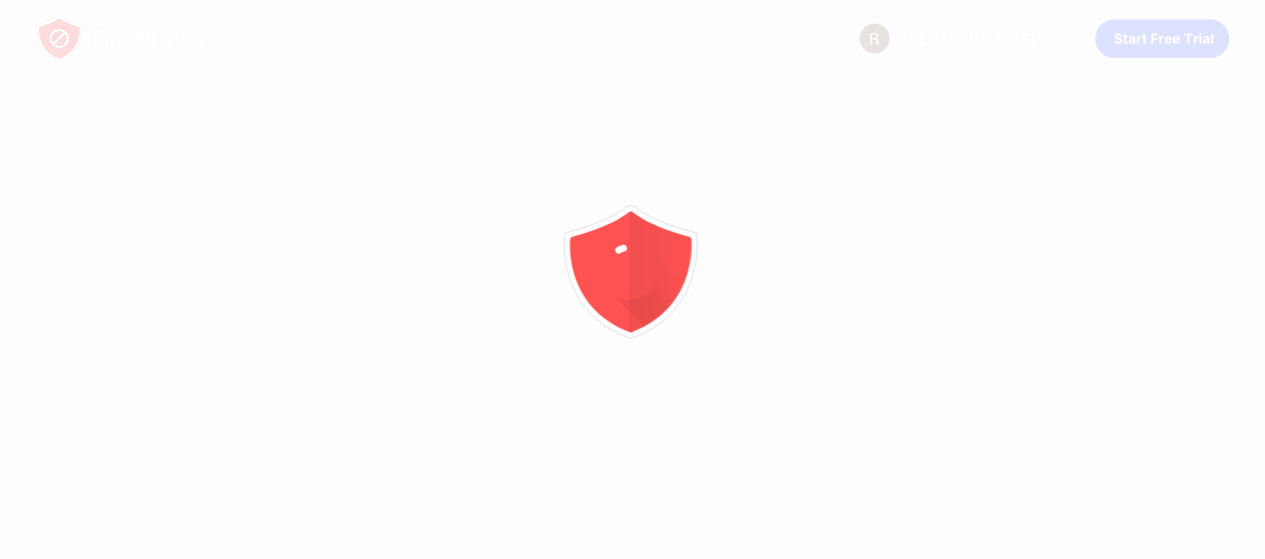 scroll, scrollTop: 0, scrollLeft: 0, axis: both 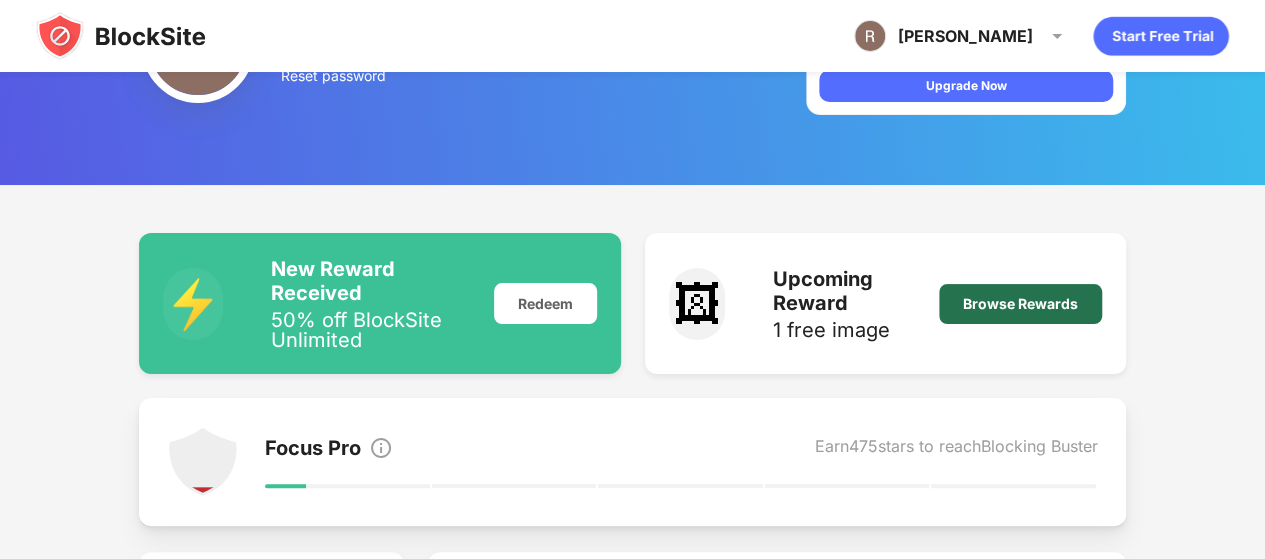 click on "Browse Rewards" at bounding box center [1020, 304] 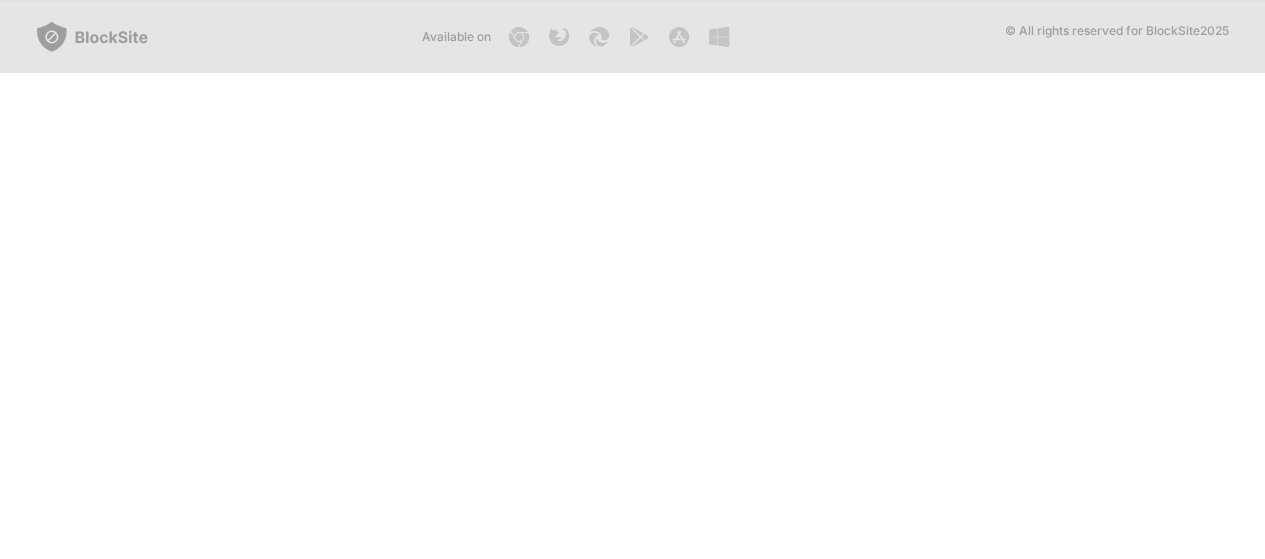 scroll, scrollTop: 0, scrollLeft: 0, axis: both 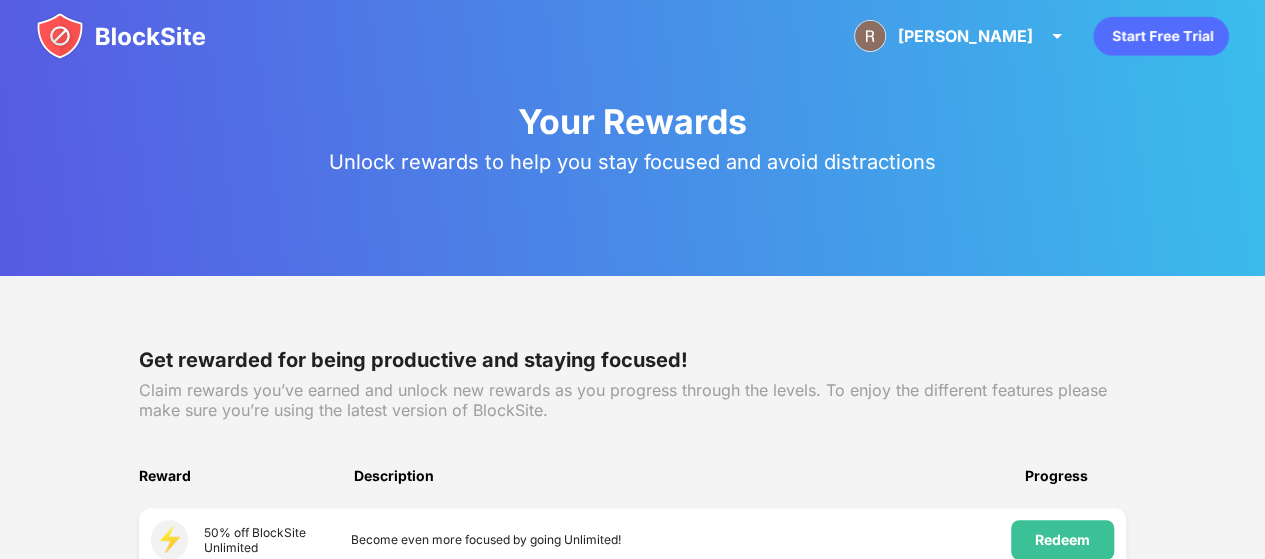 click on "[PERSON_NAME] [PERSON_NAME] View Account Insights Premium Rewards Settings Support Log Out" at bounding box center (632, 36) 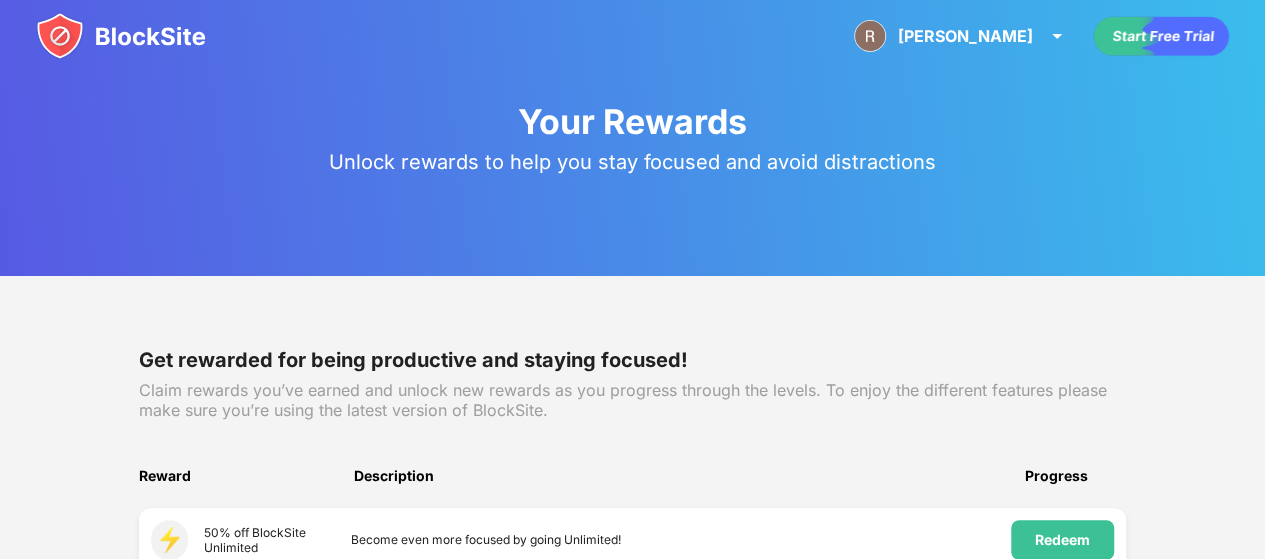 click at bounding box center (121, 36) 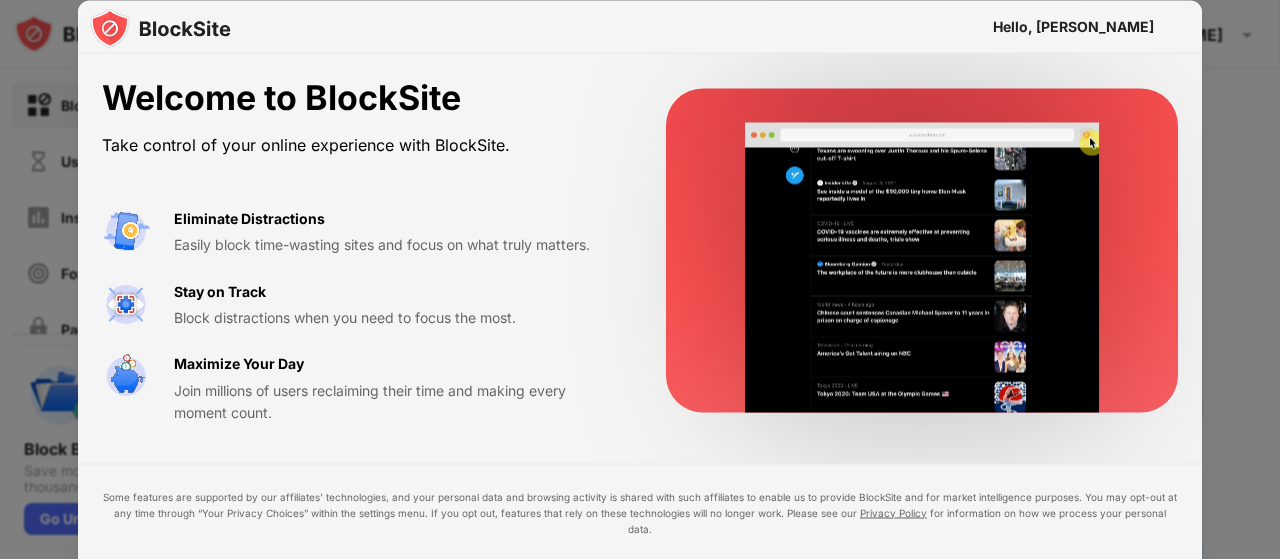 click at bounding box center (640, 279) 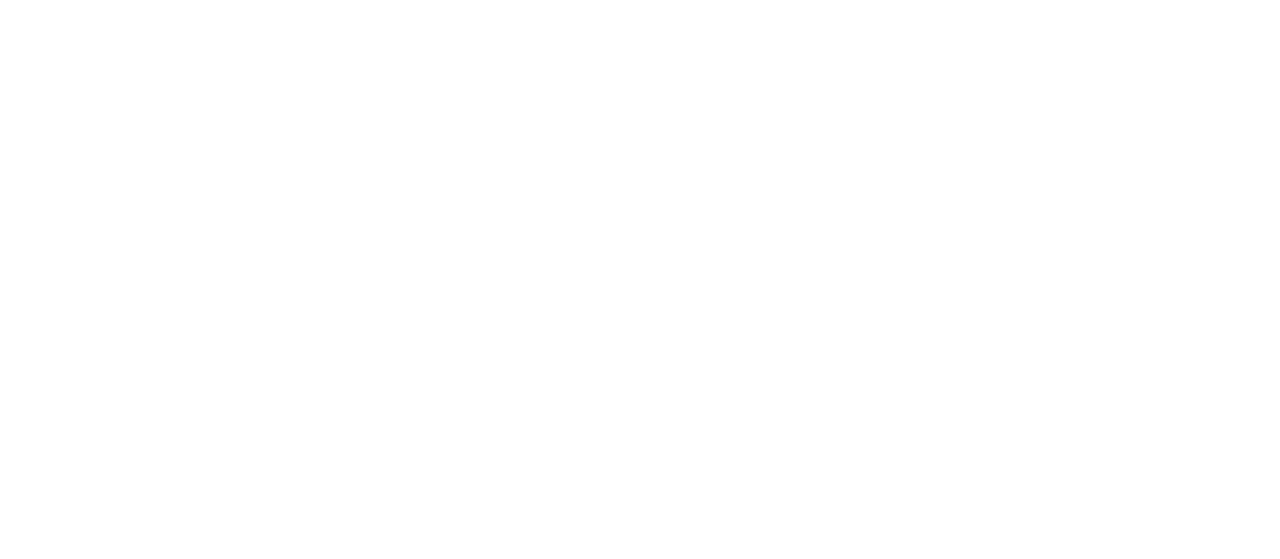 scroll, scrollTop: 0, scrollLeft: 0, axis: both 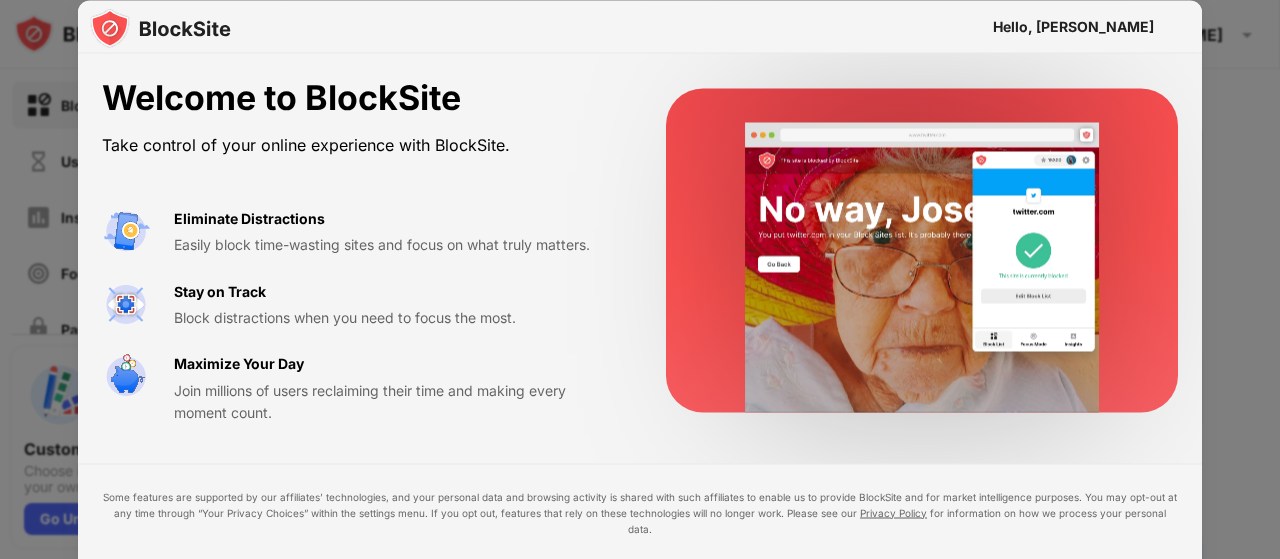 click at bounding box center [640, 279] 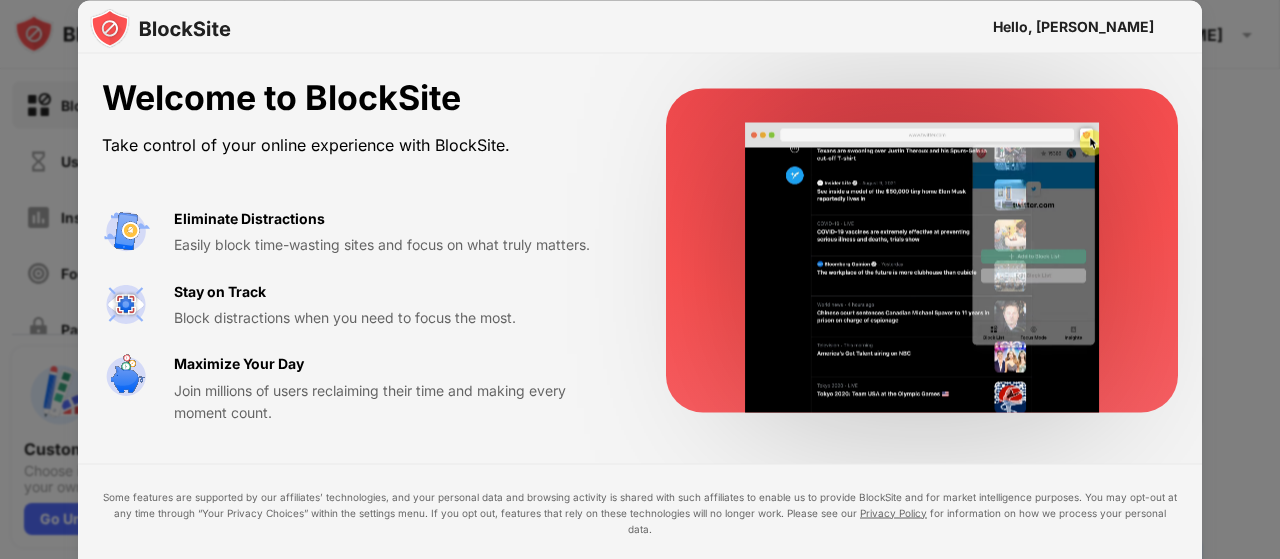 click at bounding box center [640, 279] 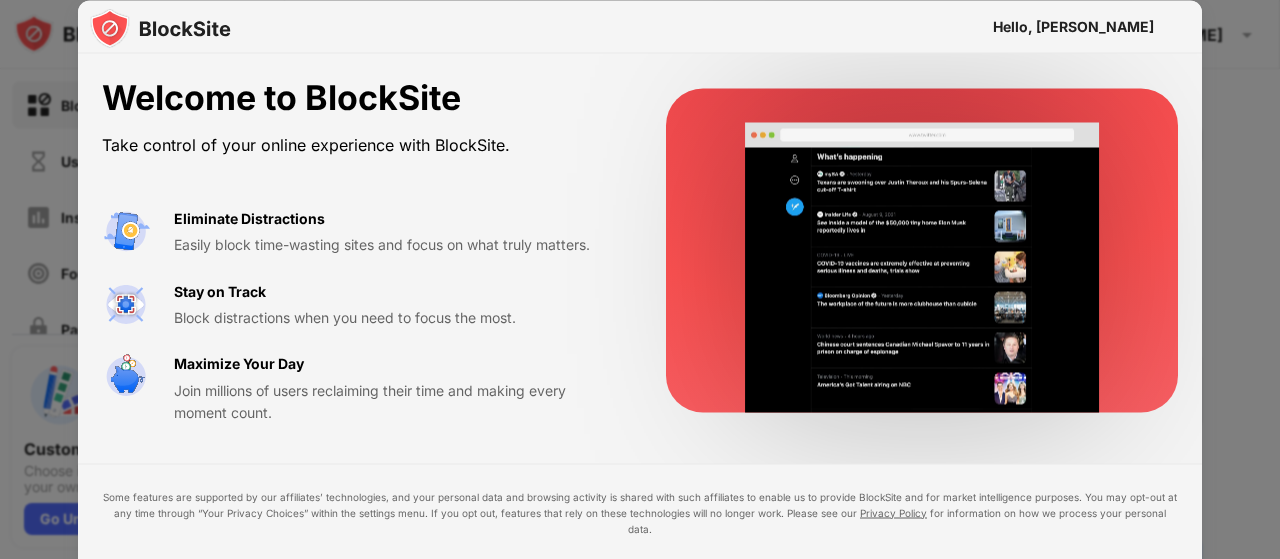 click on "Hello, Rafał" at bounding box center (640, 27) 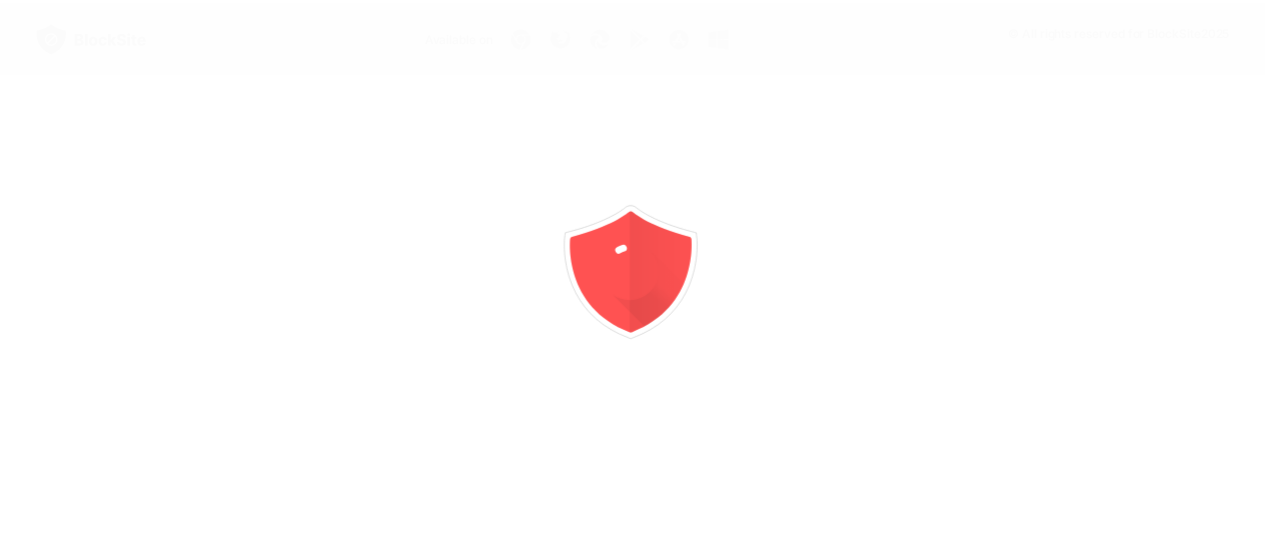 scroll, scrollTop: 0, scrollLeft: 0, axis: both 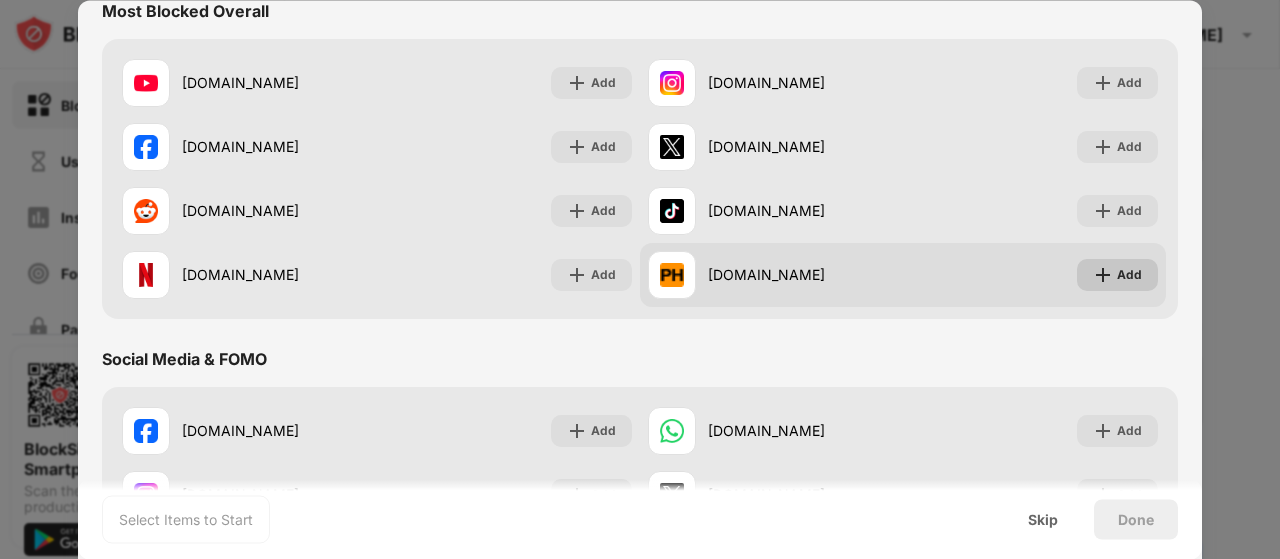click on "Add" at bounding box center [1129, 275] 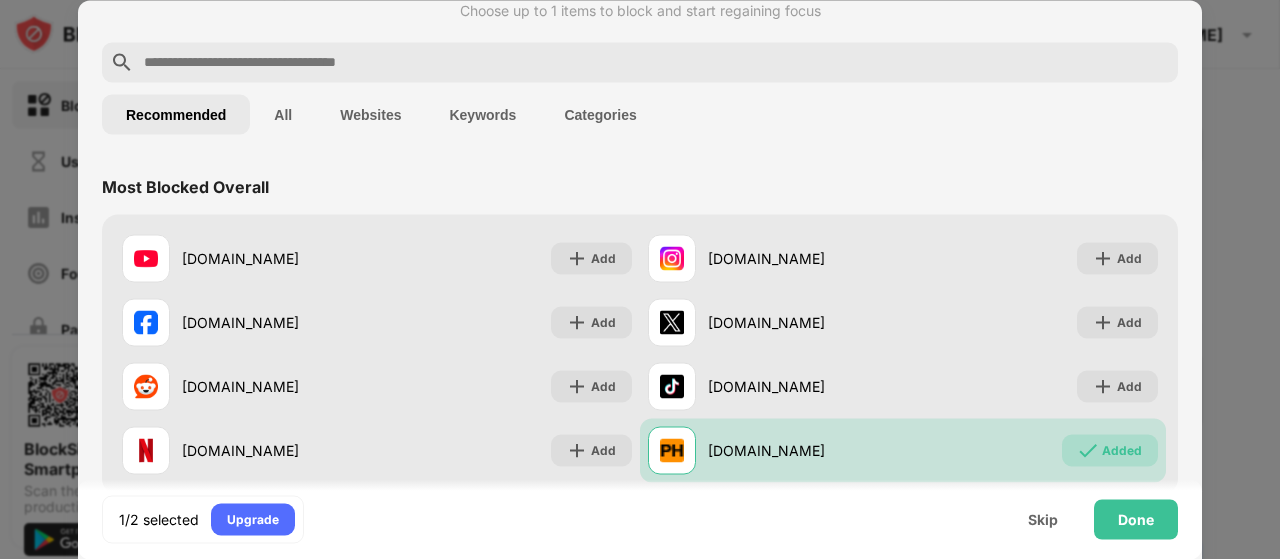 scroll, scrollTop: 45, scrollLeft: 0, axis: vertical 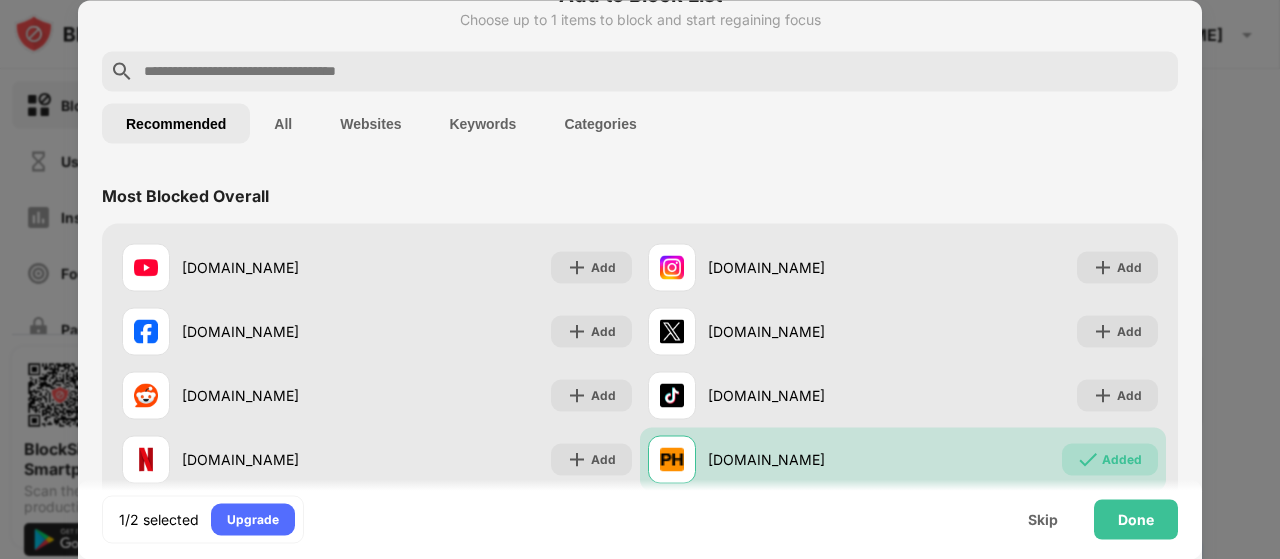 click at bounding box center (656, 71) 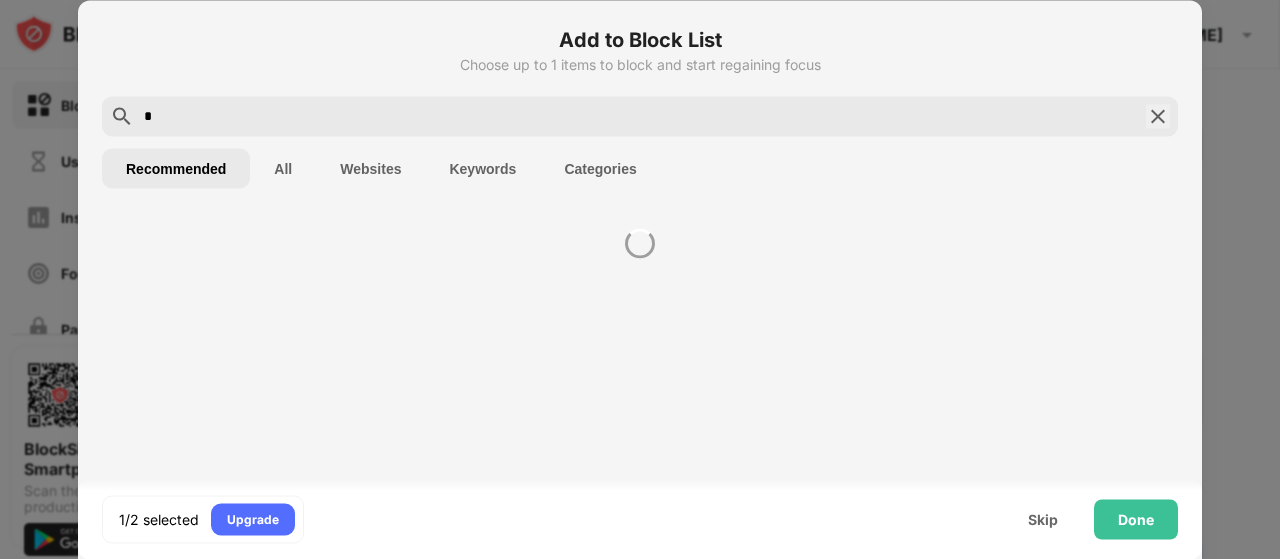 scroll, scrollTop: 0, scrollLeft: 0, axis: both 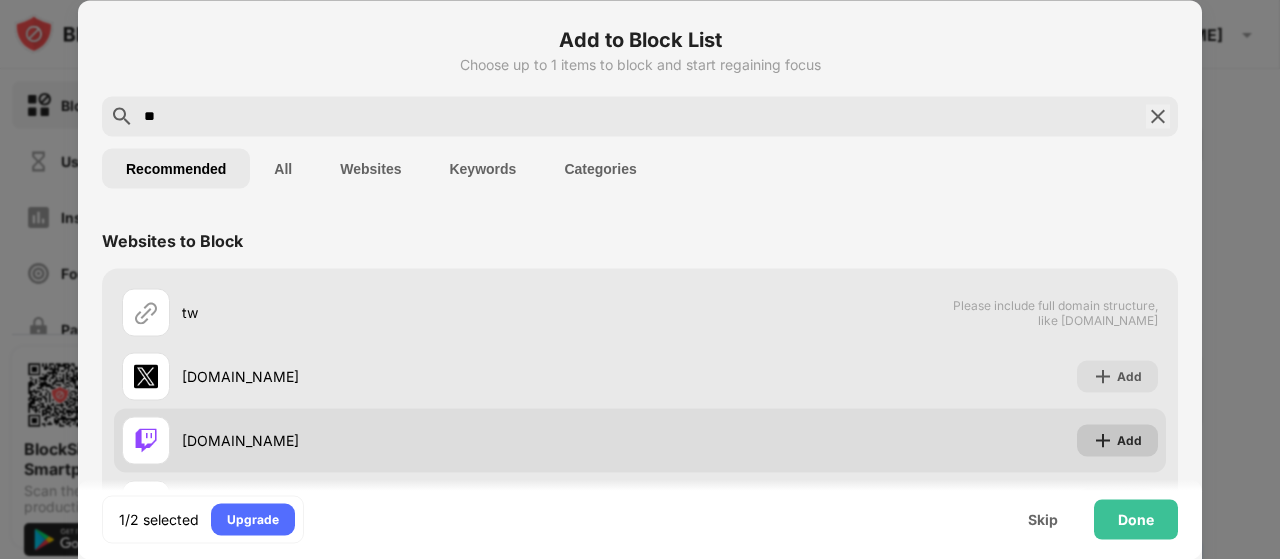 type on "**" 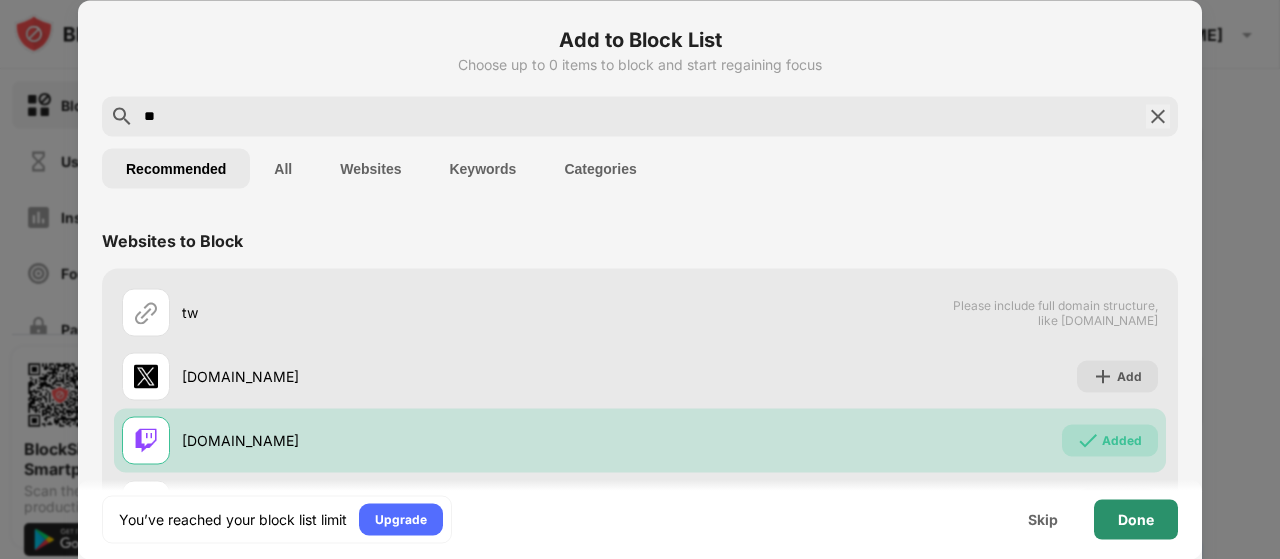 click on "Done" at bounding box center [1136, 519] 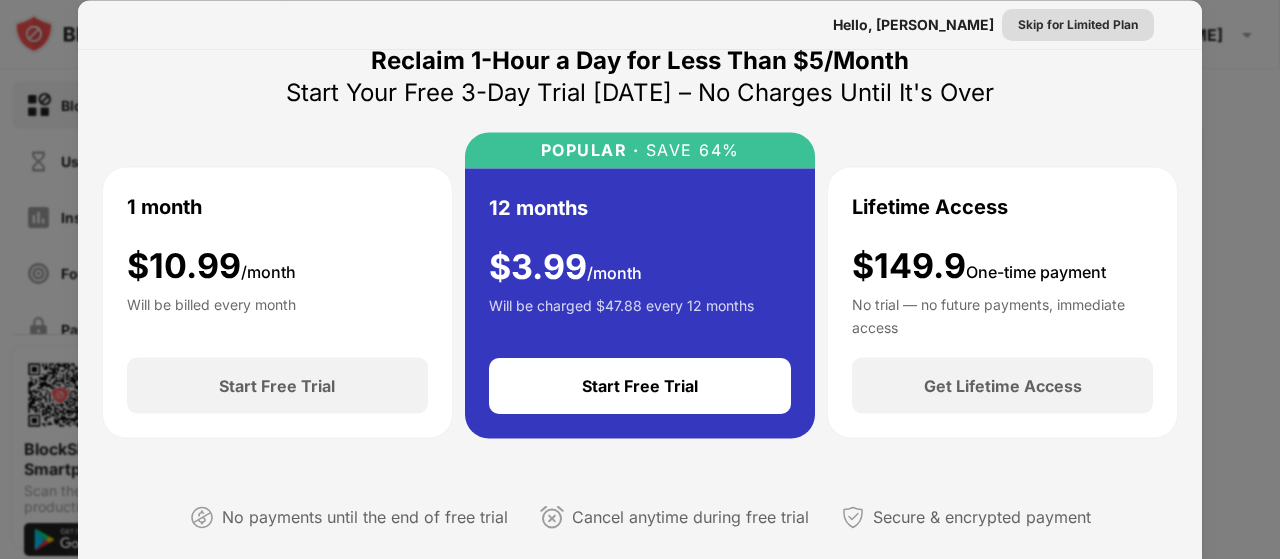 click on "Skip for Limited Plan" at bounding box center [1078, 24] 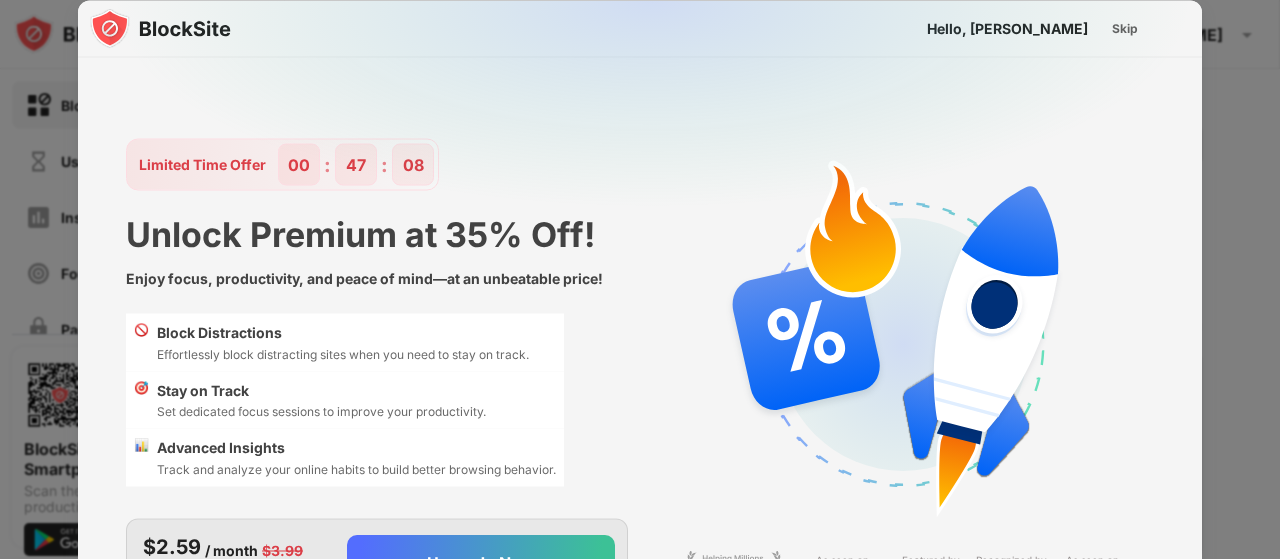 scroll, scrollTop: 0, scrollLeft: 0, axis: both 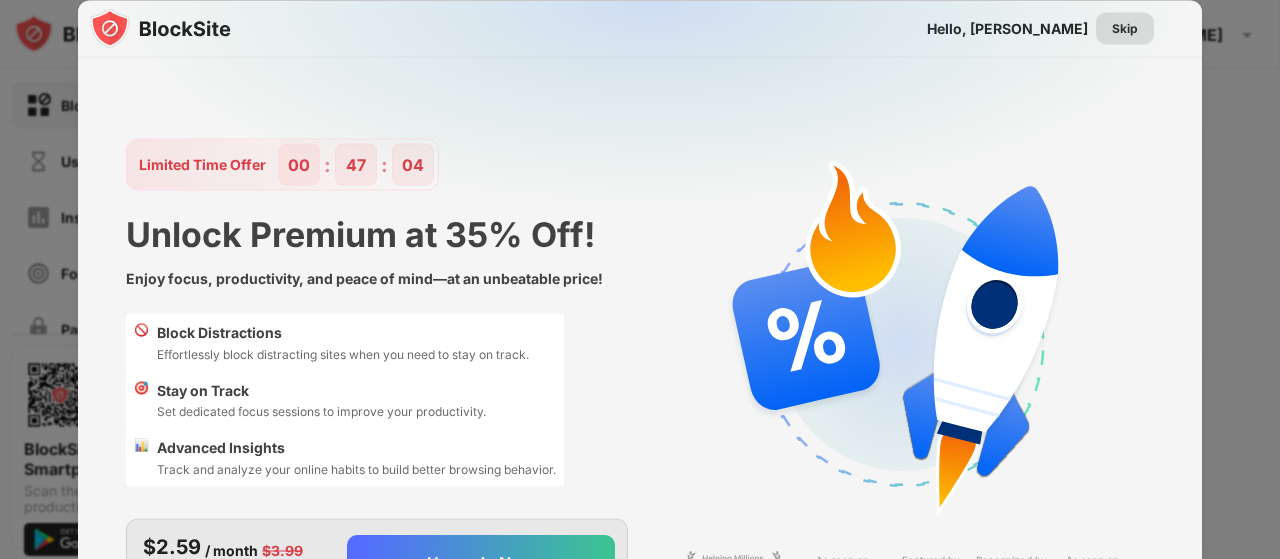 click on "Skip" at bounding box center (1125, 28) 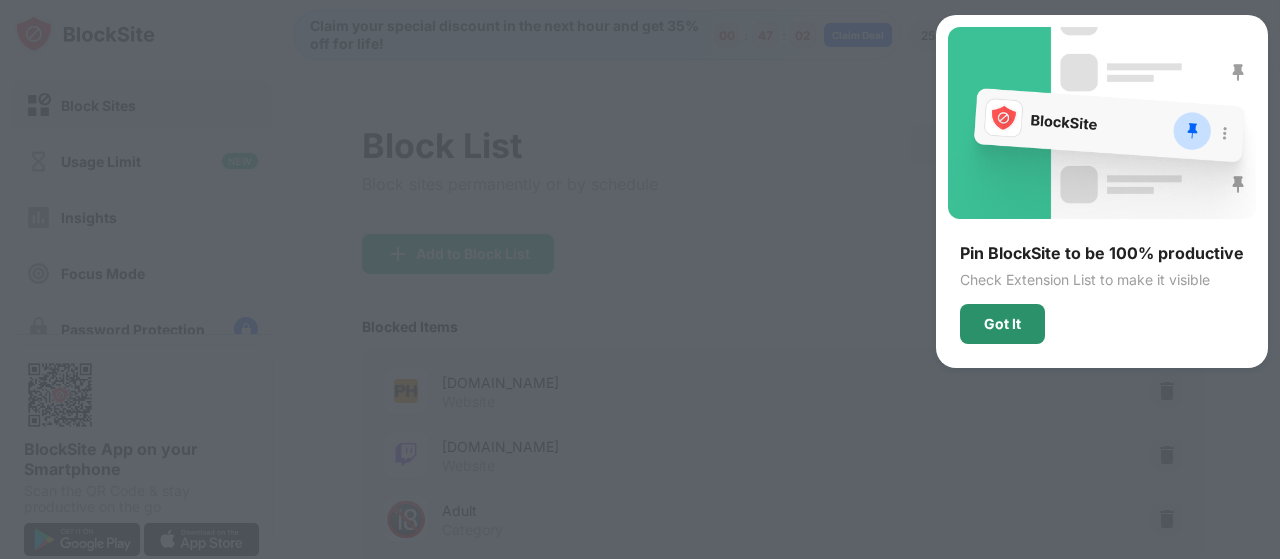 click on "Got It" at bounding box center (1002, 324) 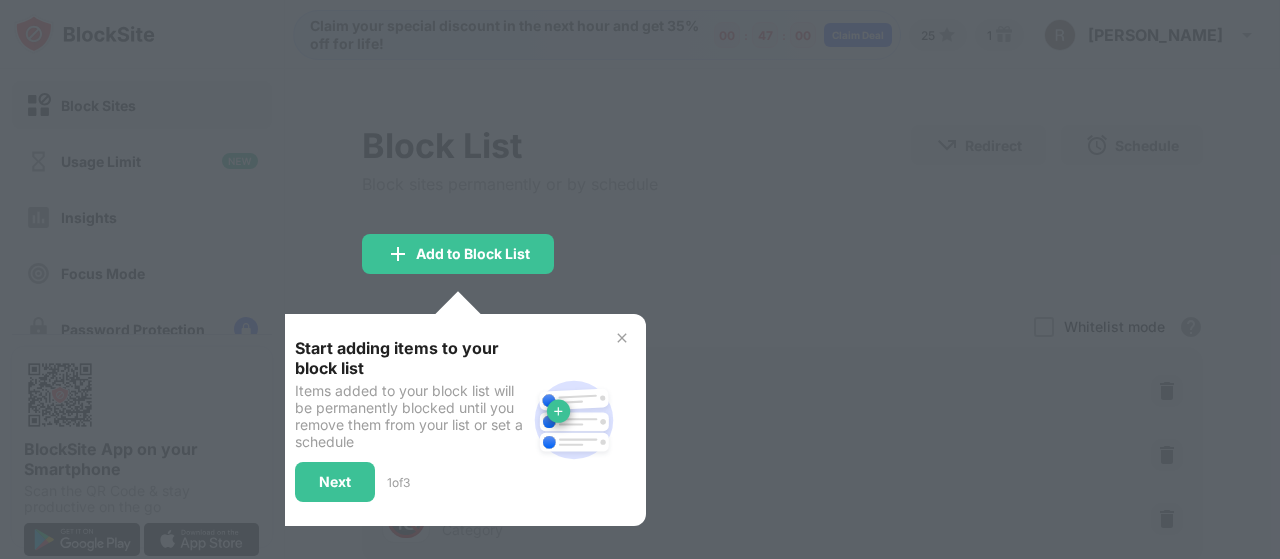 click at bounding box center (622, 338) 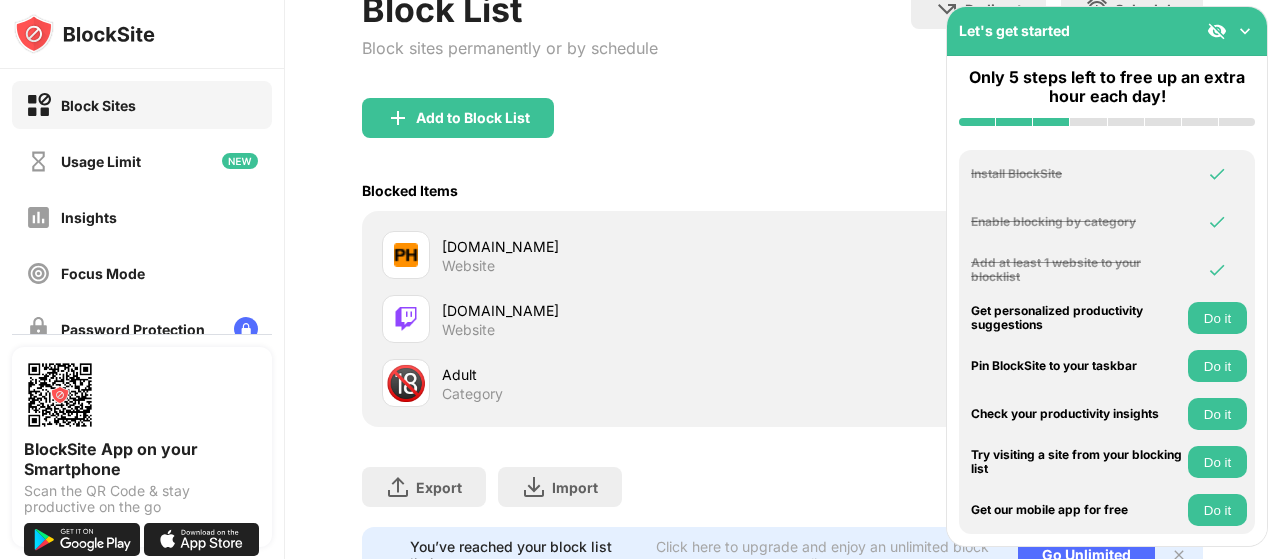scroll, scrollTop: 70, scrollLeft: 0, axis: vertical 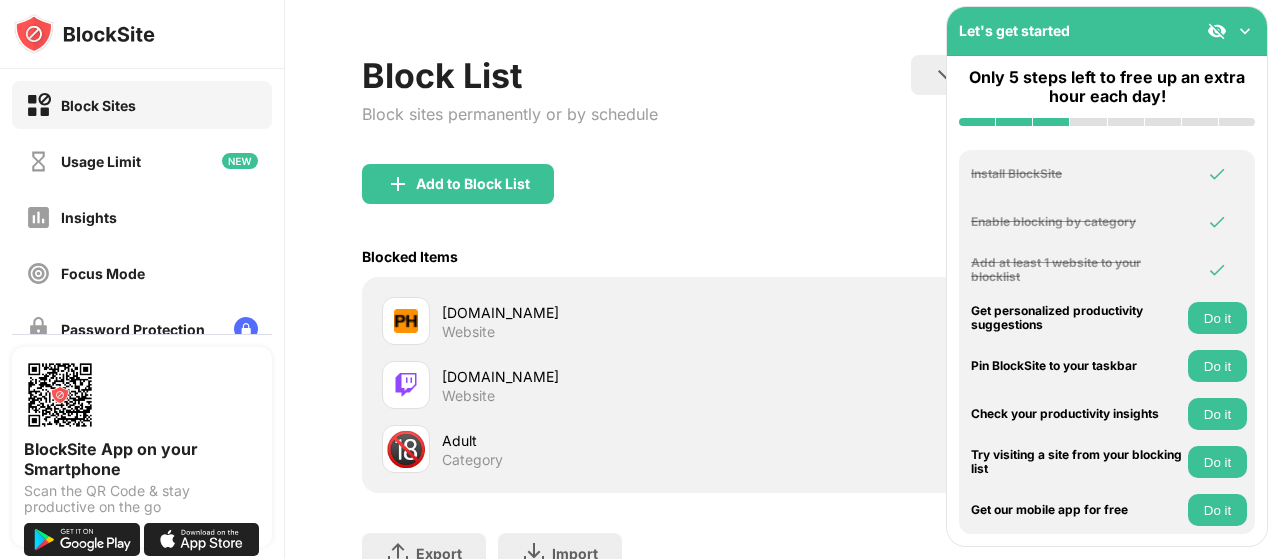click at bounding box center [1245, 31] 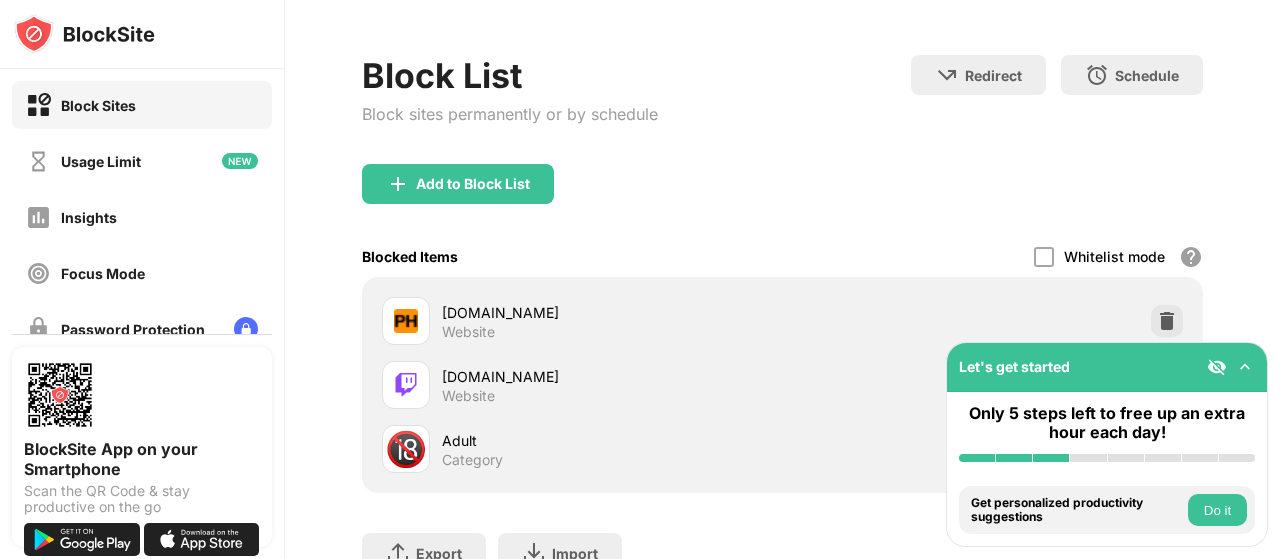 drag, startPoint x: 1256, startPoint y: 2, endPoint x: 778, endPoint y: 203, distance: 518.5412 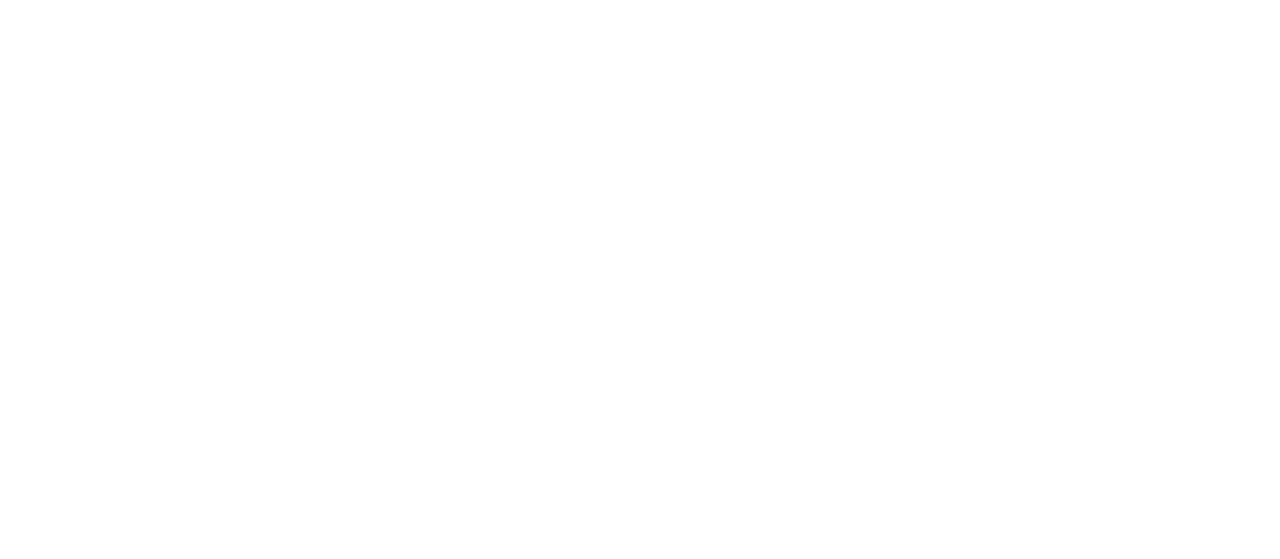 scroll, scrollTop: 0, scrollLeft: 0, axis: both 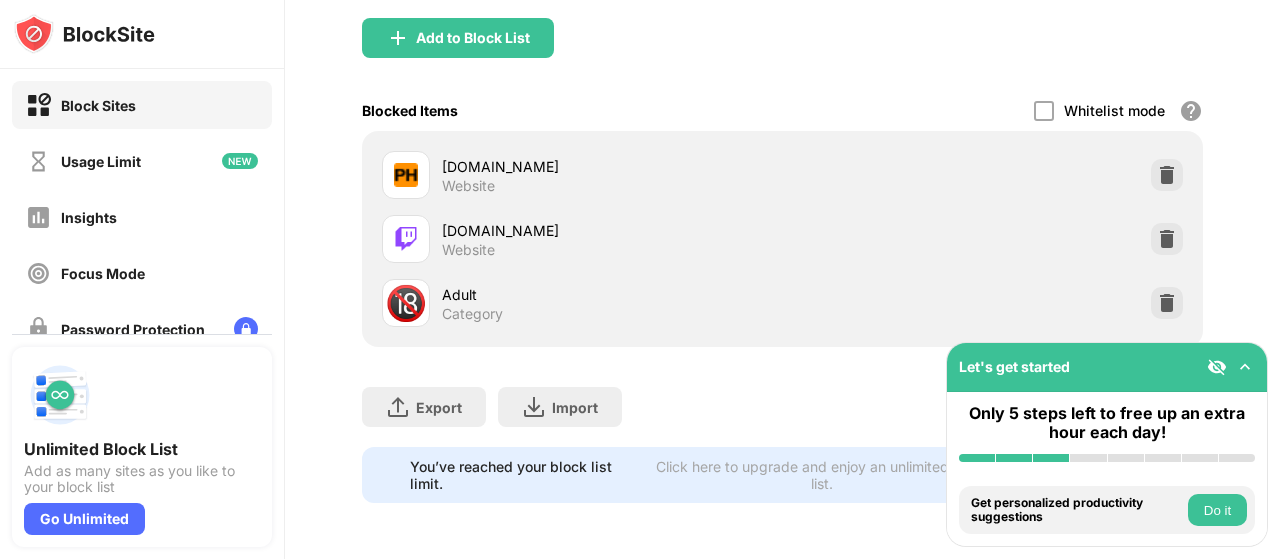 drag, startPoint x: 1279, startPoint y: 139, endPoint x: 1276, endPoint y: 327, distance: 188.02394 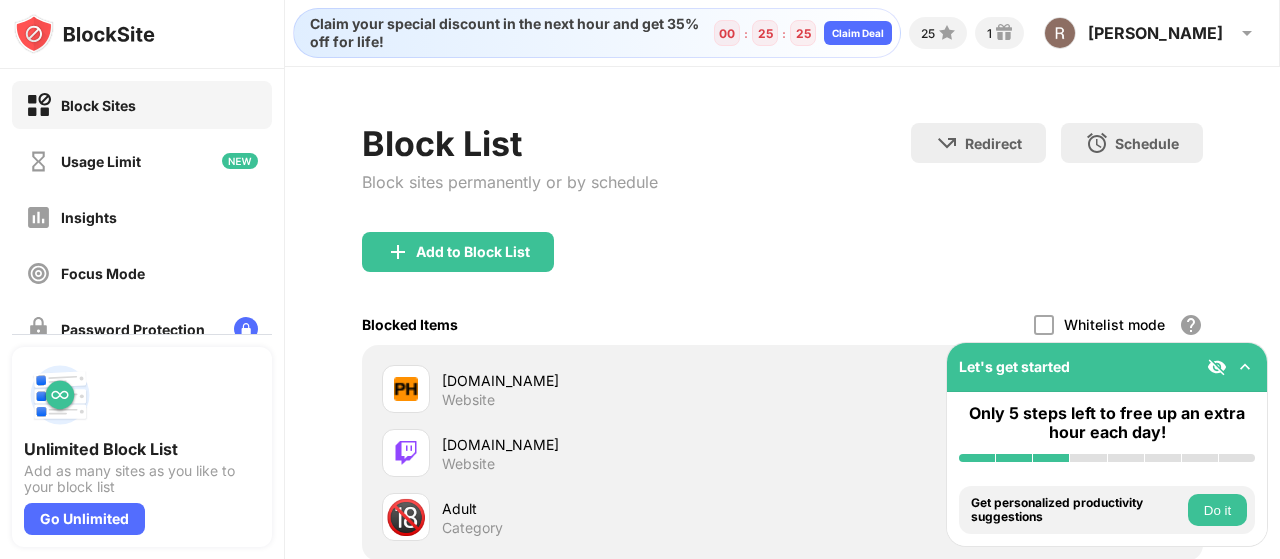 scroll, scrollTop: 0, scrollLeft: 0, axis: both 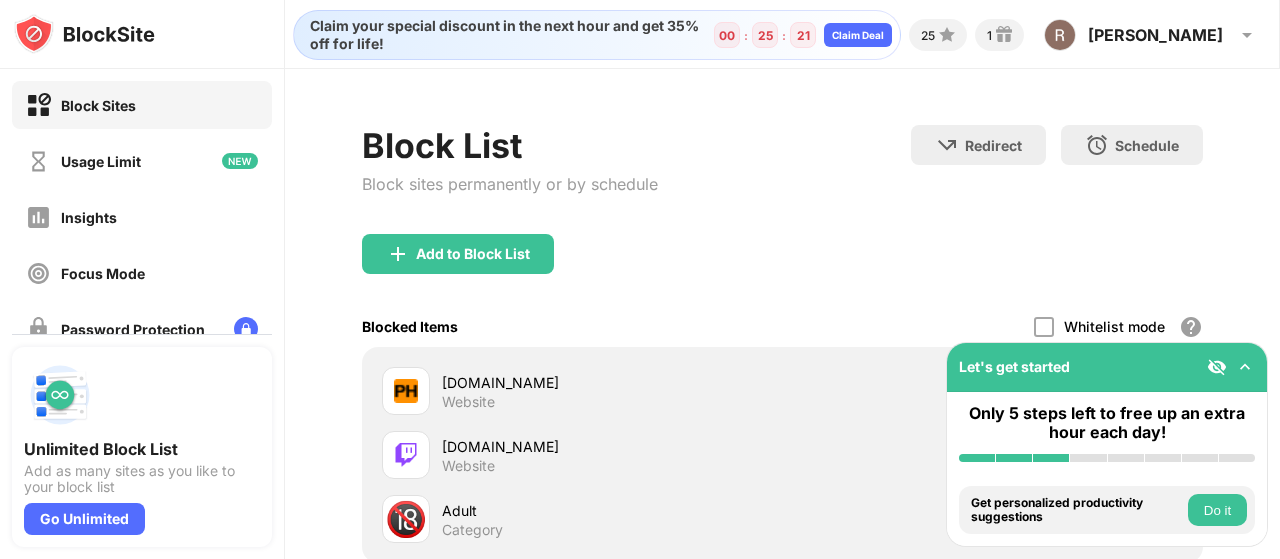 drag, startPoint x: 1279, startPoint y: 246, endPoint x: 1279, endPoint y: 112, distance: 134 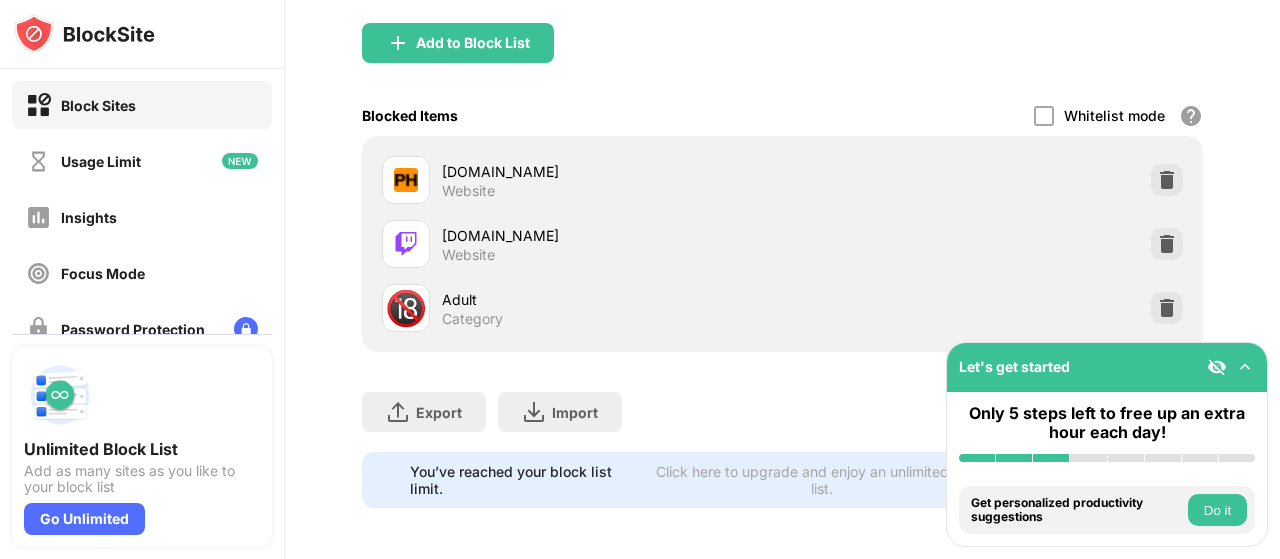 scroll, scrollTop: 230, scrollLeft: 0, axis: vertical 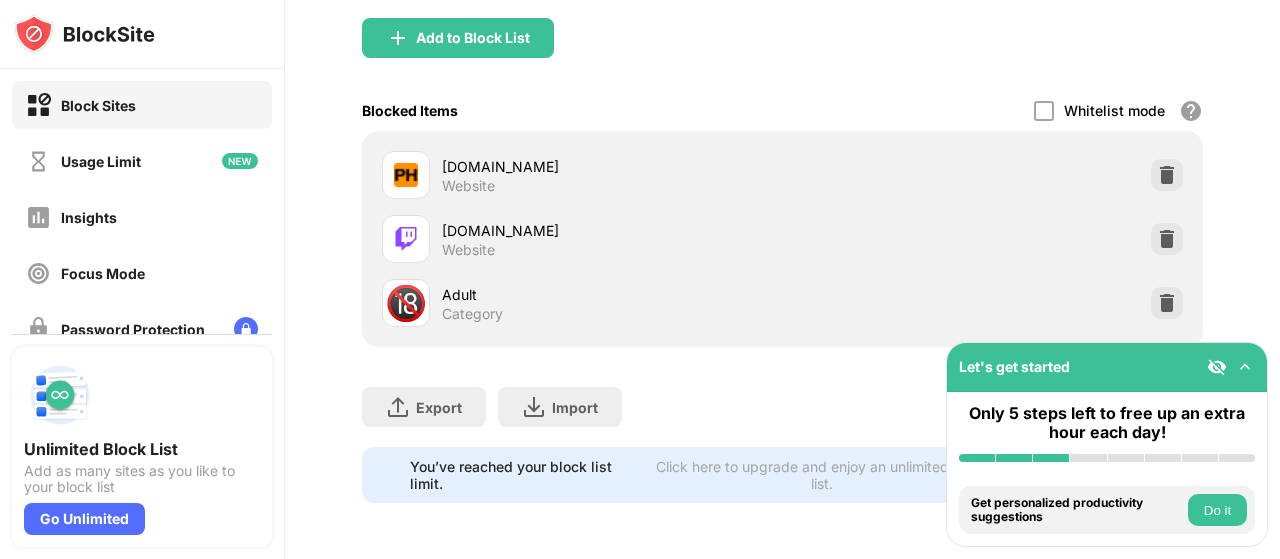 drag, startPoint x: 1279, startPoint y: 112, endPoint x: 1279, endPoint y: 291, distance: 179 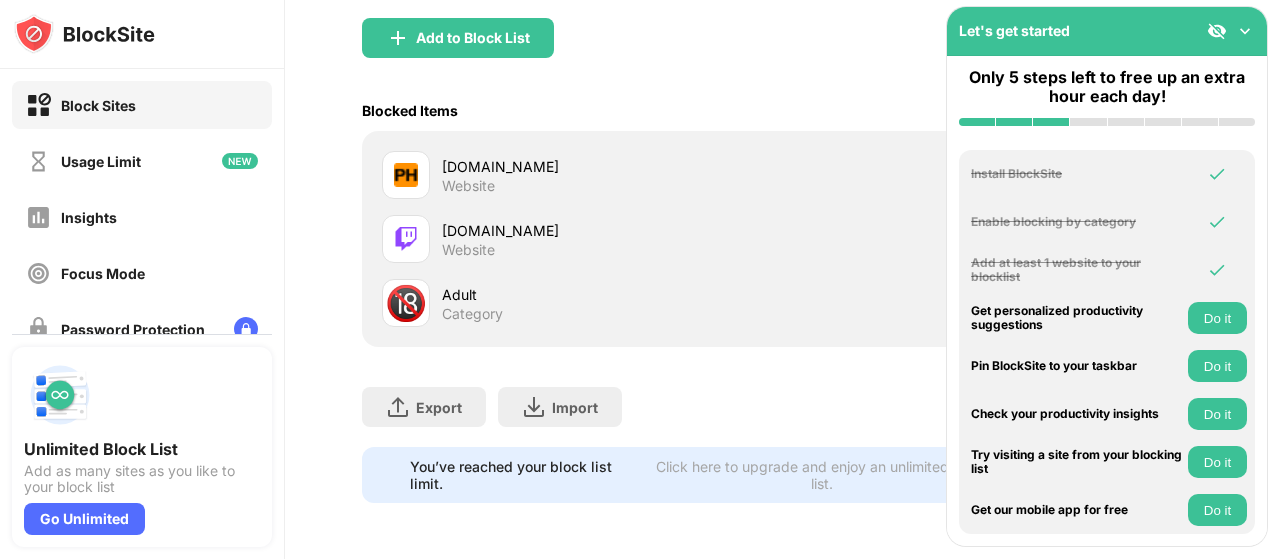 click at bounding box center [1245, 31] 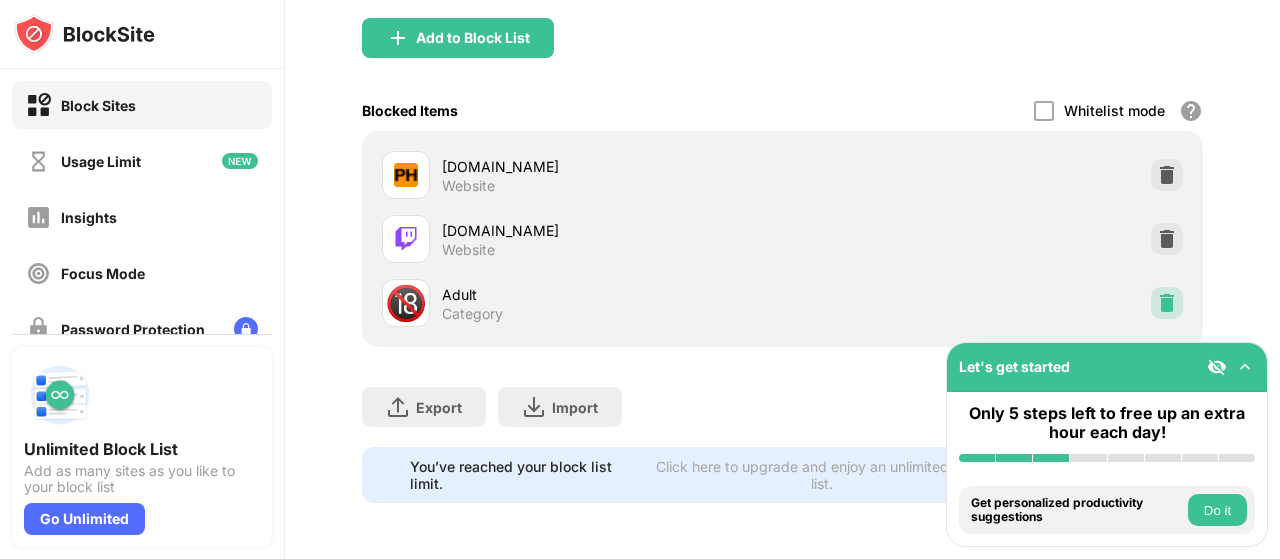 click at bounding box center (1167, 303) 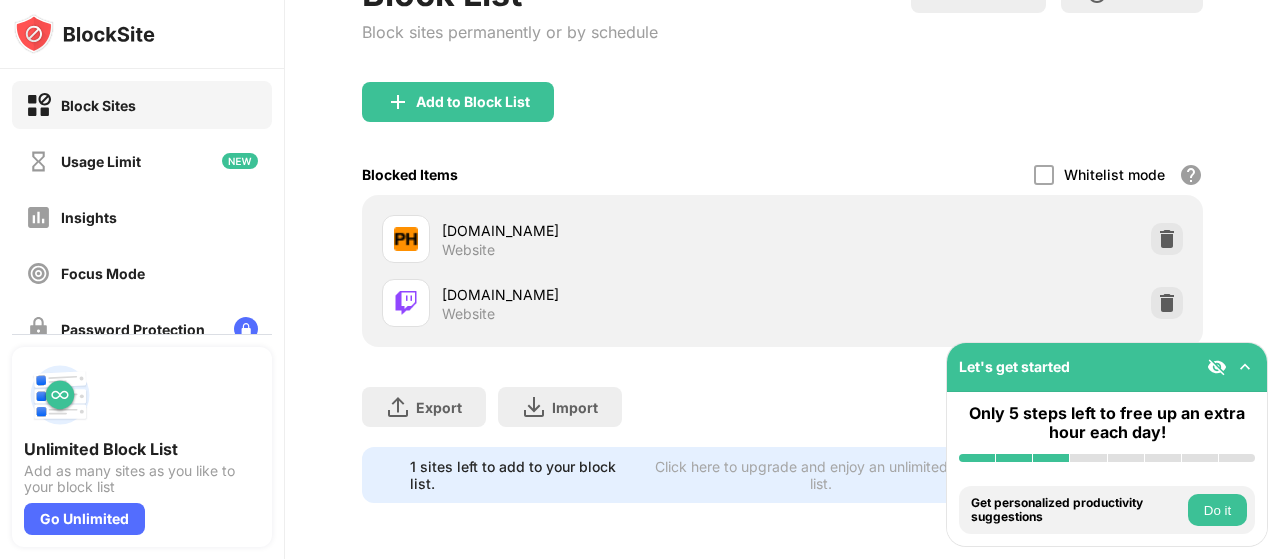 scroll, scrollTop: 166, scrollLeft: 0, axis: vertical 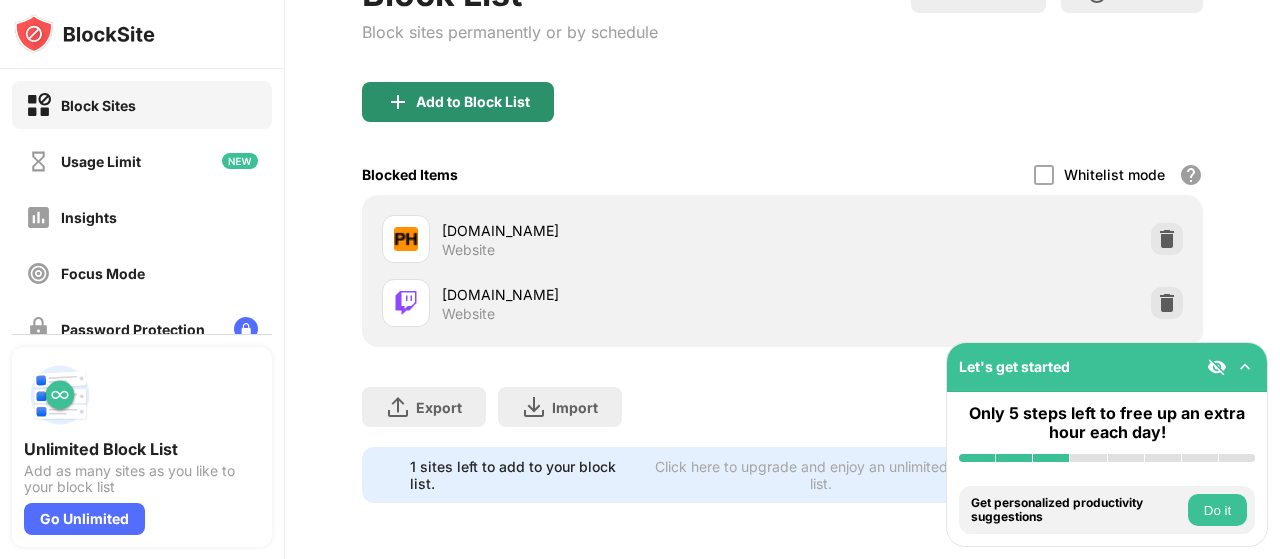 click on "Add to Block List" at bounding box center [458, 102] 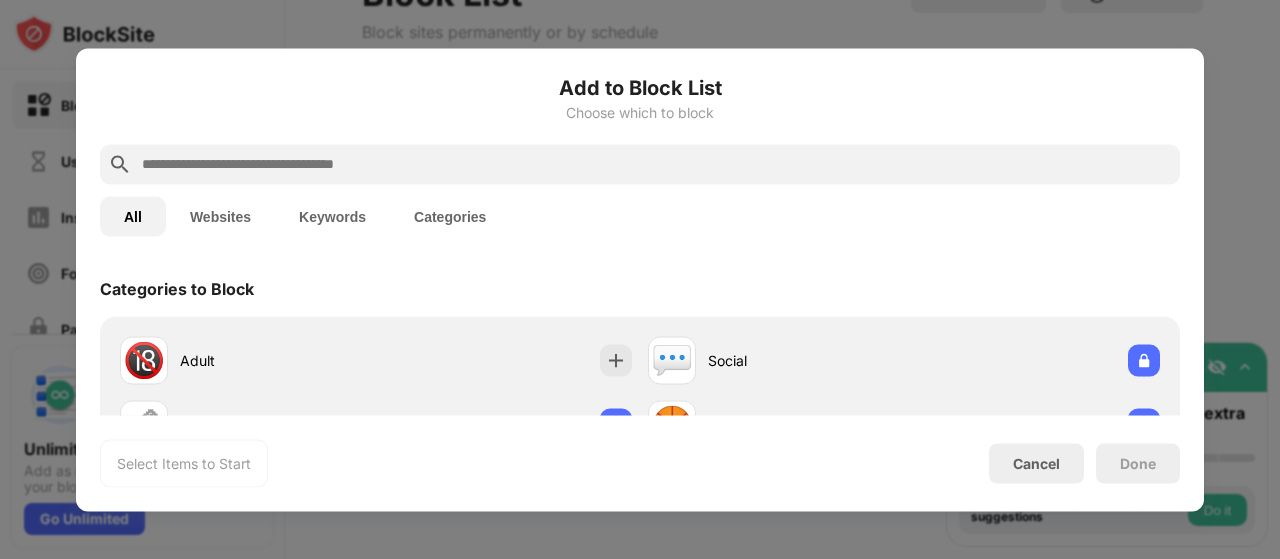 click at bounding box center (656, 164) 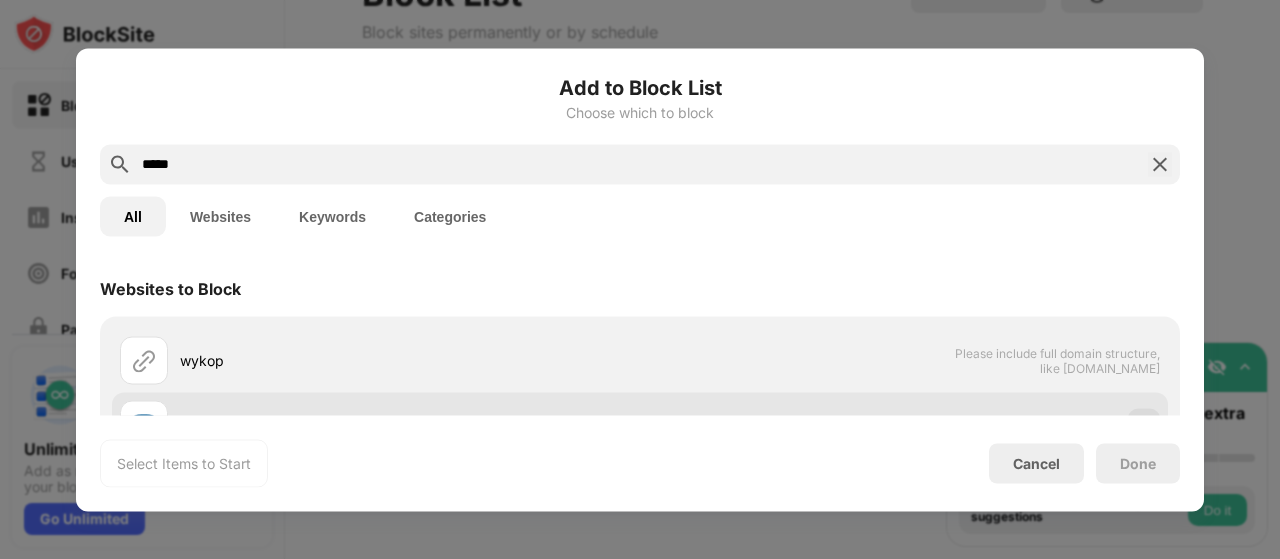 click on "[DOMAIN_NAME]" at bounding box center [640, 424] 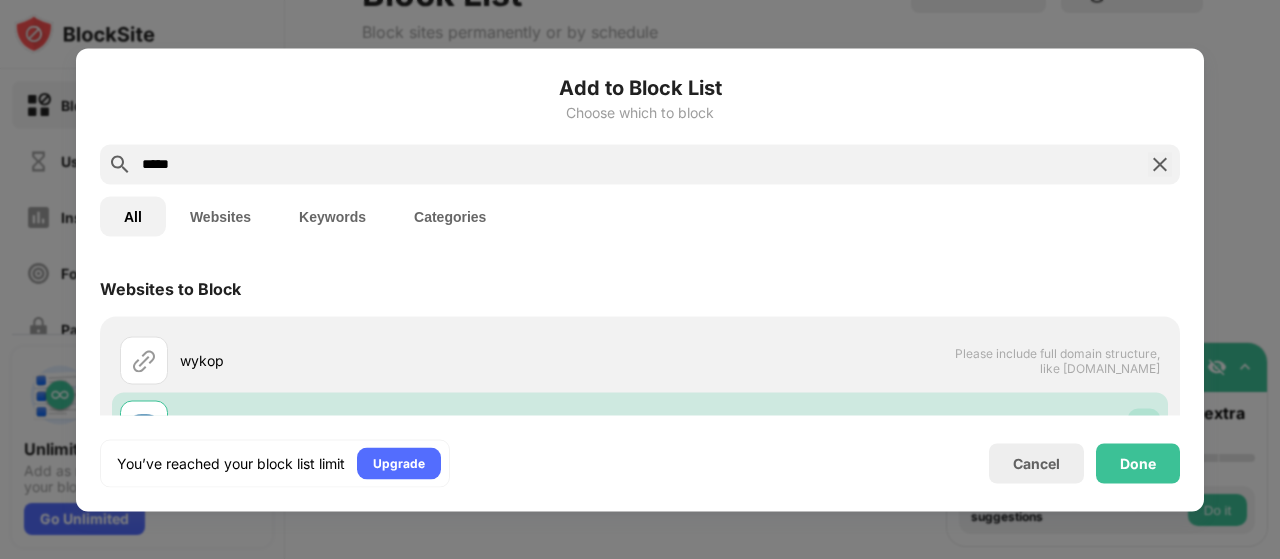click on "*****" at bounding box center (640, 164) 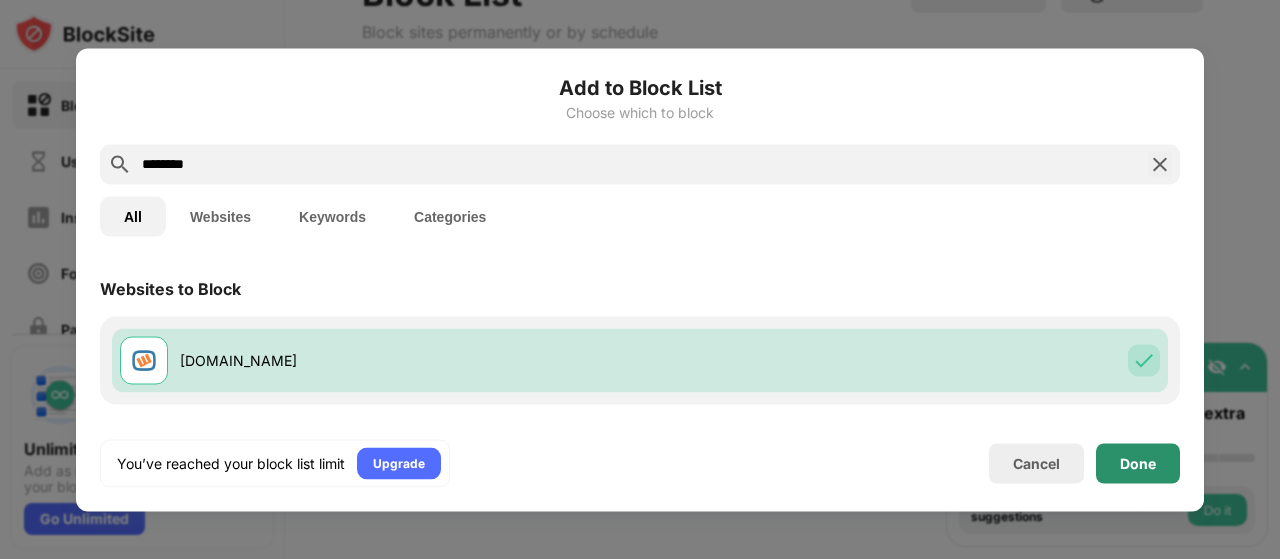 type on "********" 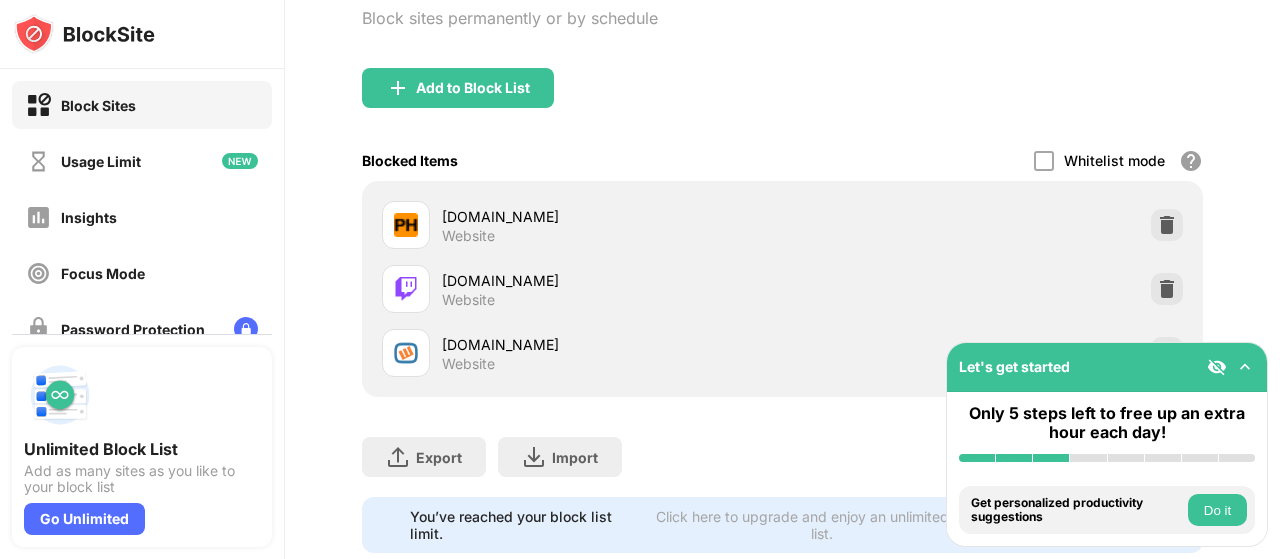 scroll, scrollTop: 230, scrollLeft: 0, axis: vertical 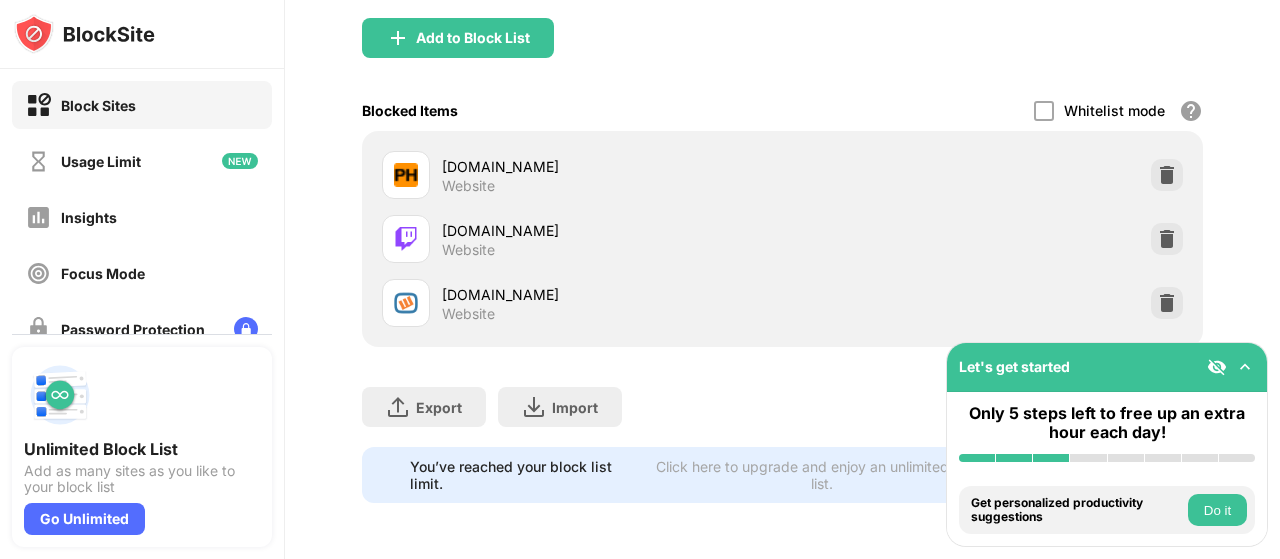 click at bounding box center [1245, 367] 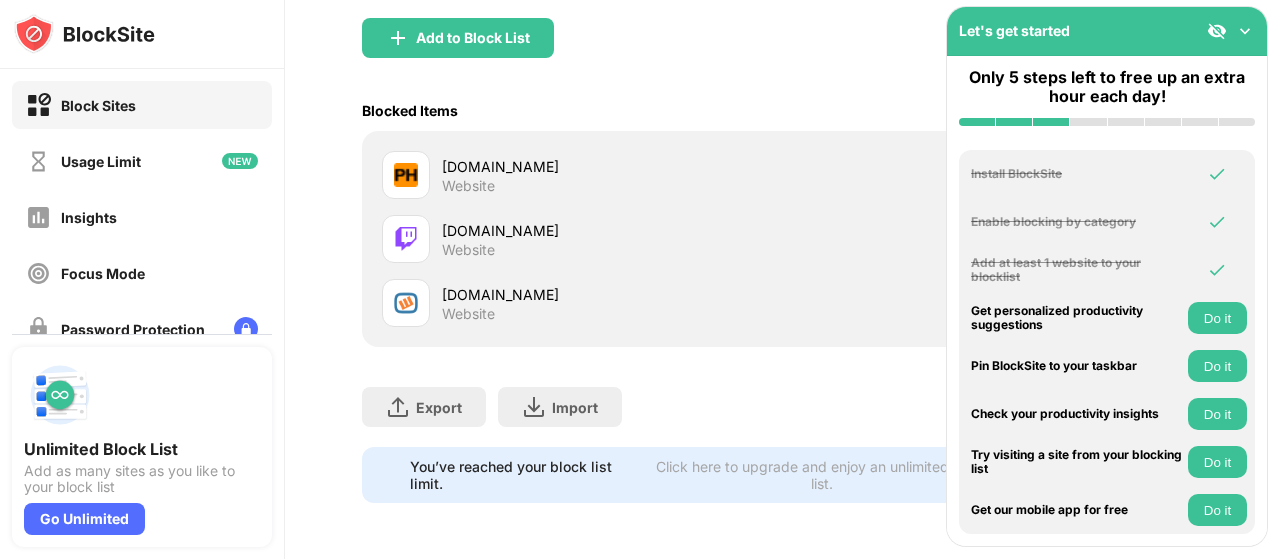 click at bounding box center (1245, 31) 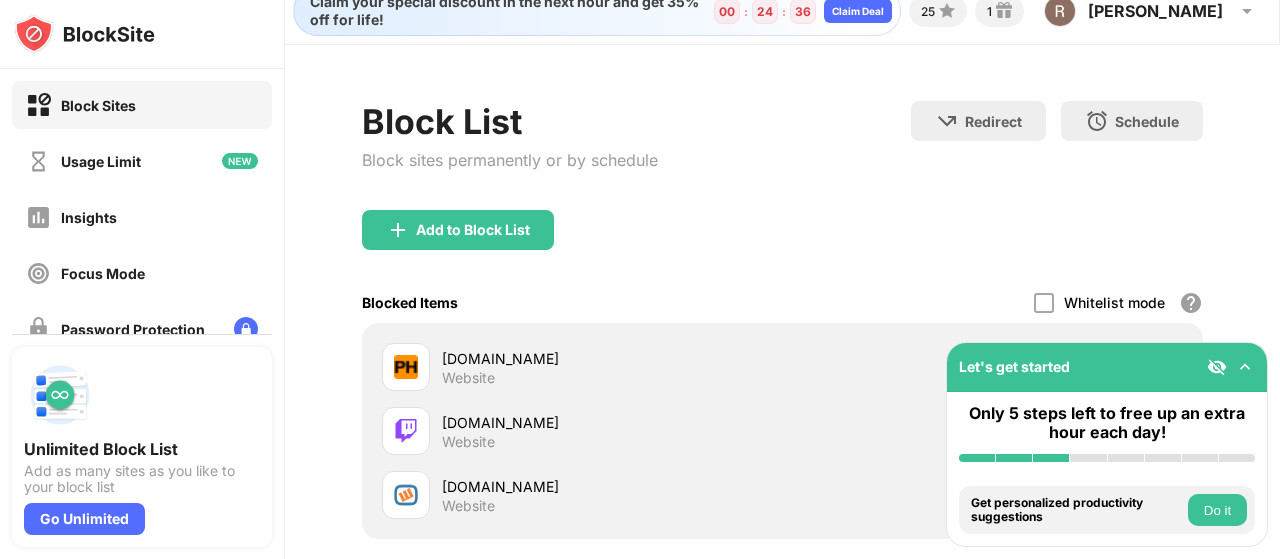 scroll, scrollTop: 0, scrollLeft: 0, axis: both 